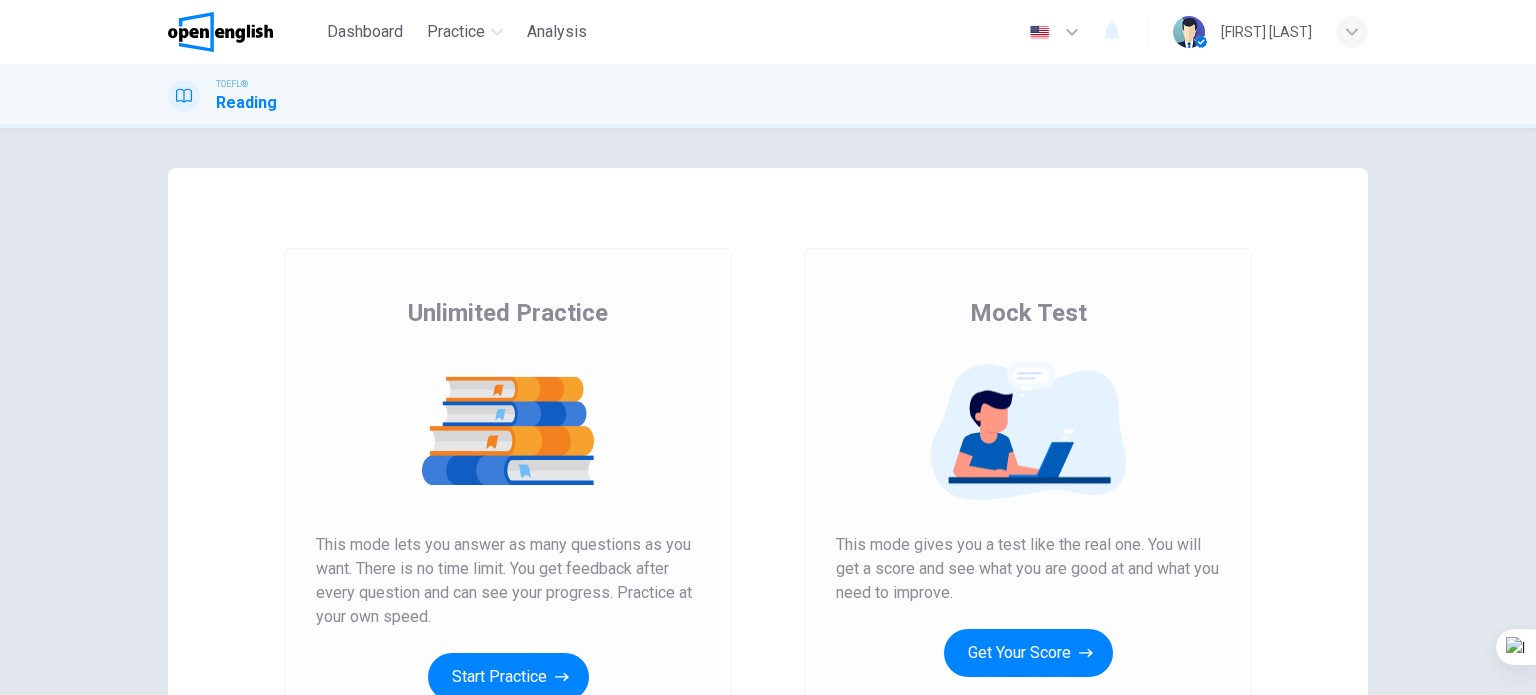scroll, scrollTop: 0, scrollLeft: 0, axis: both 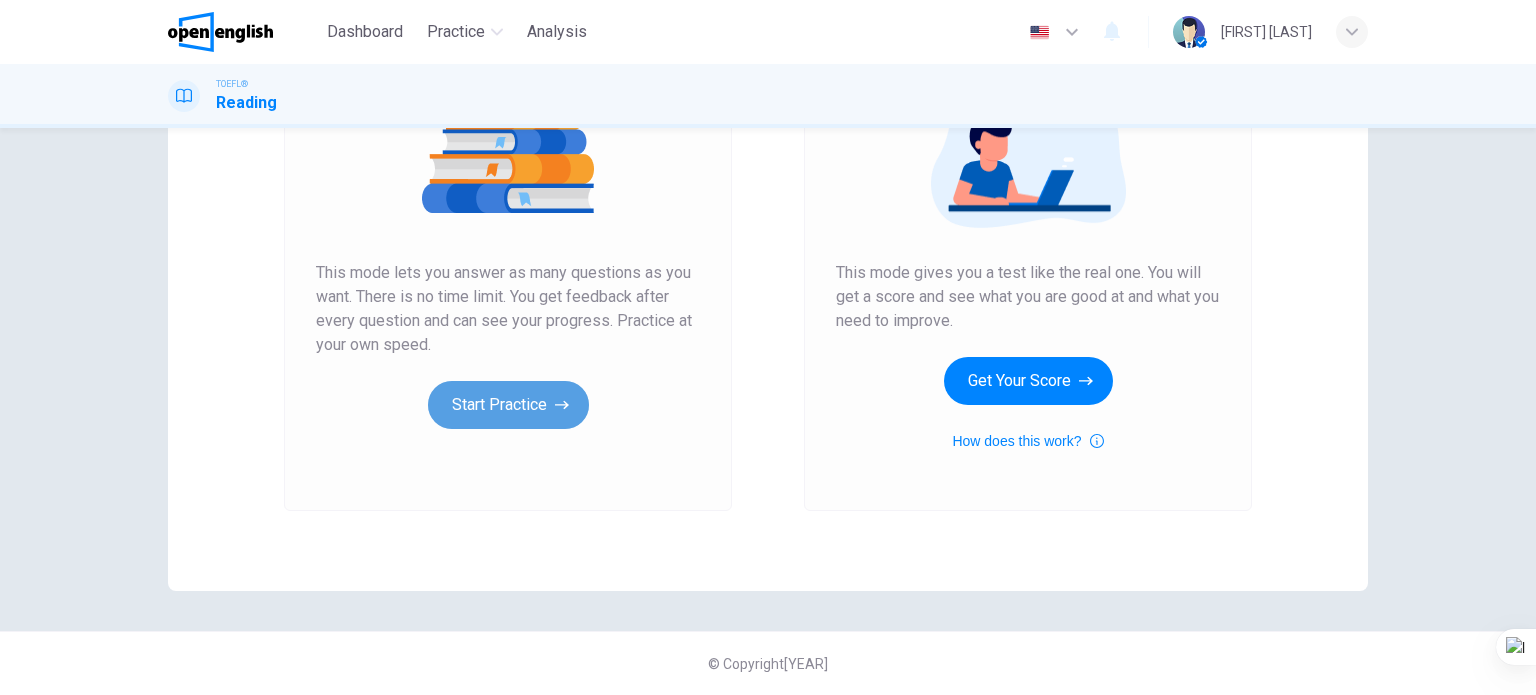 click on "Start Practice" at bounding box center (508, 405) 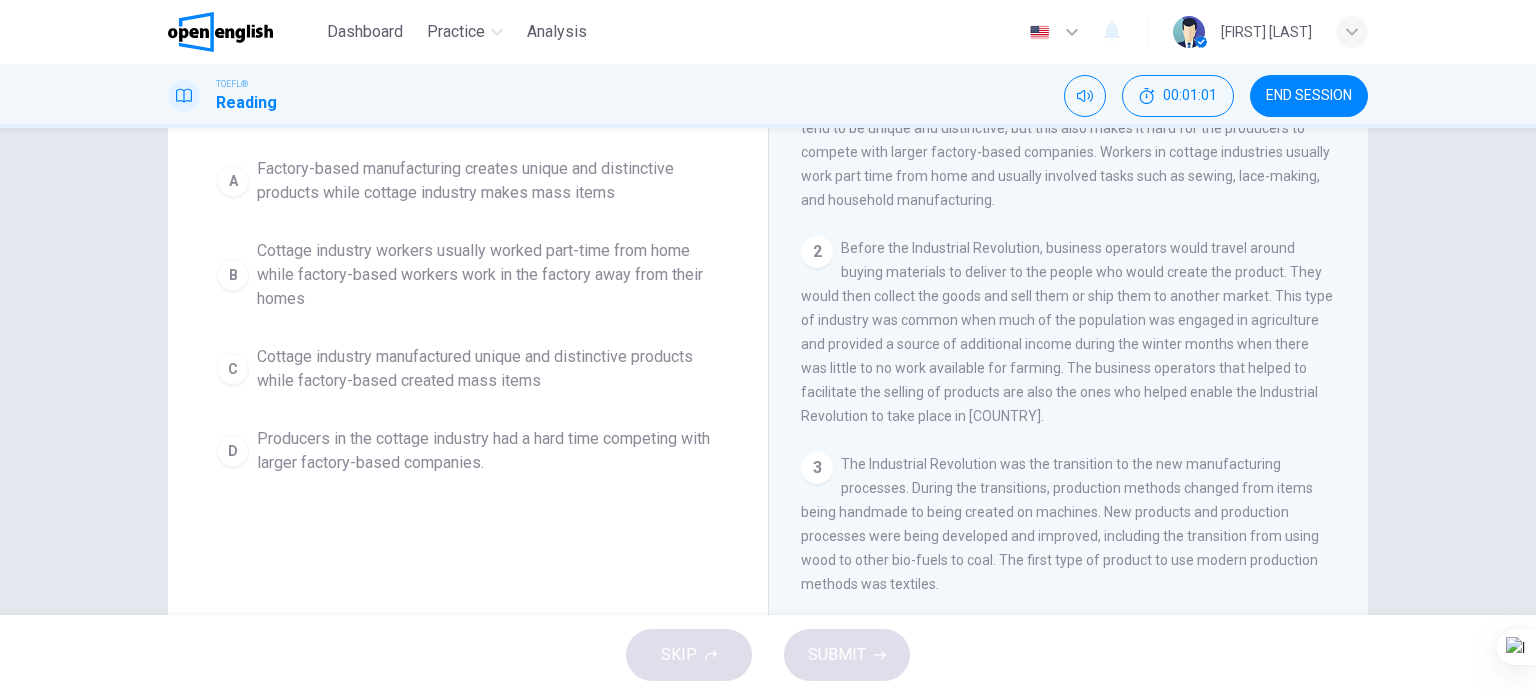 scroll, scrollTop: 200, scrollLeft: 0, axis: vertical 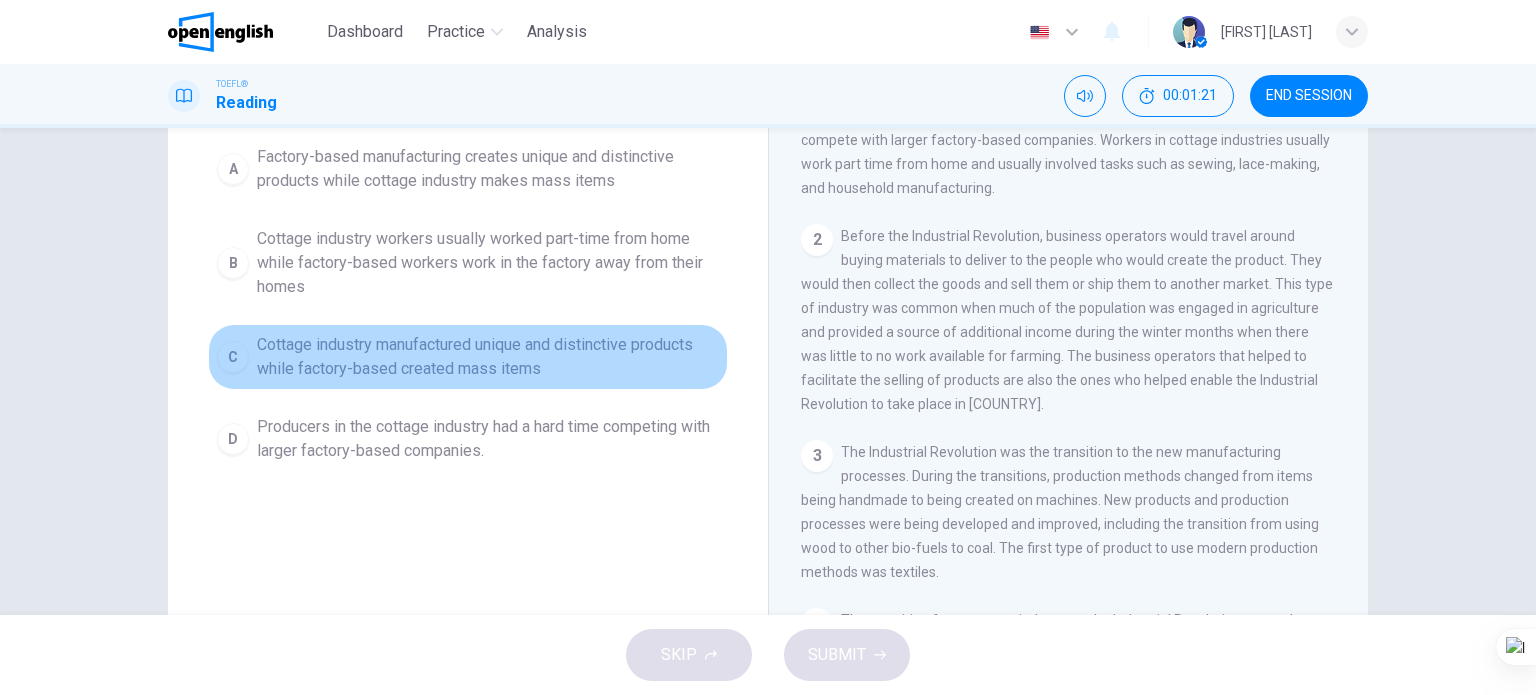 click on "Cottage industry manufactured unique and distinctive products while factory-based created mass items" at bounding box center (488, 169) 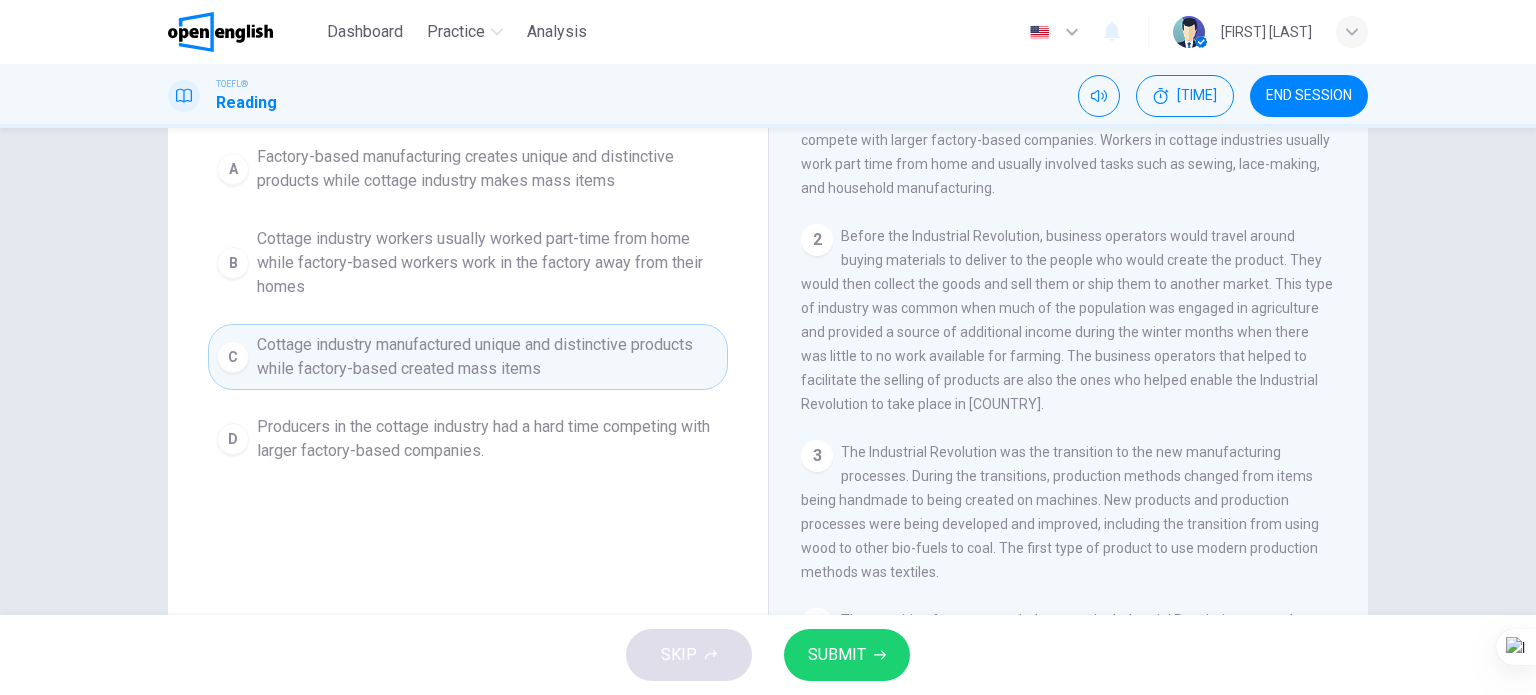 click on "SUBMIT" at bounding box center [847, 655] 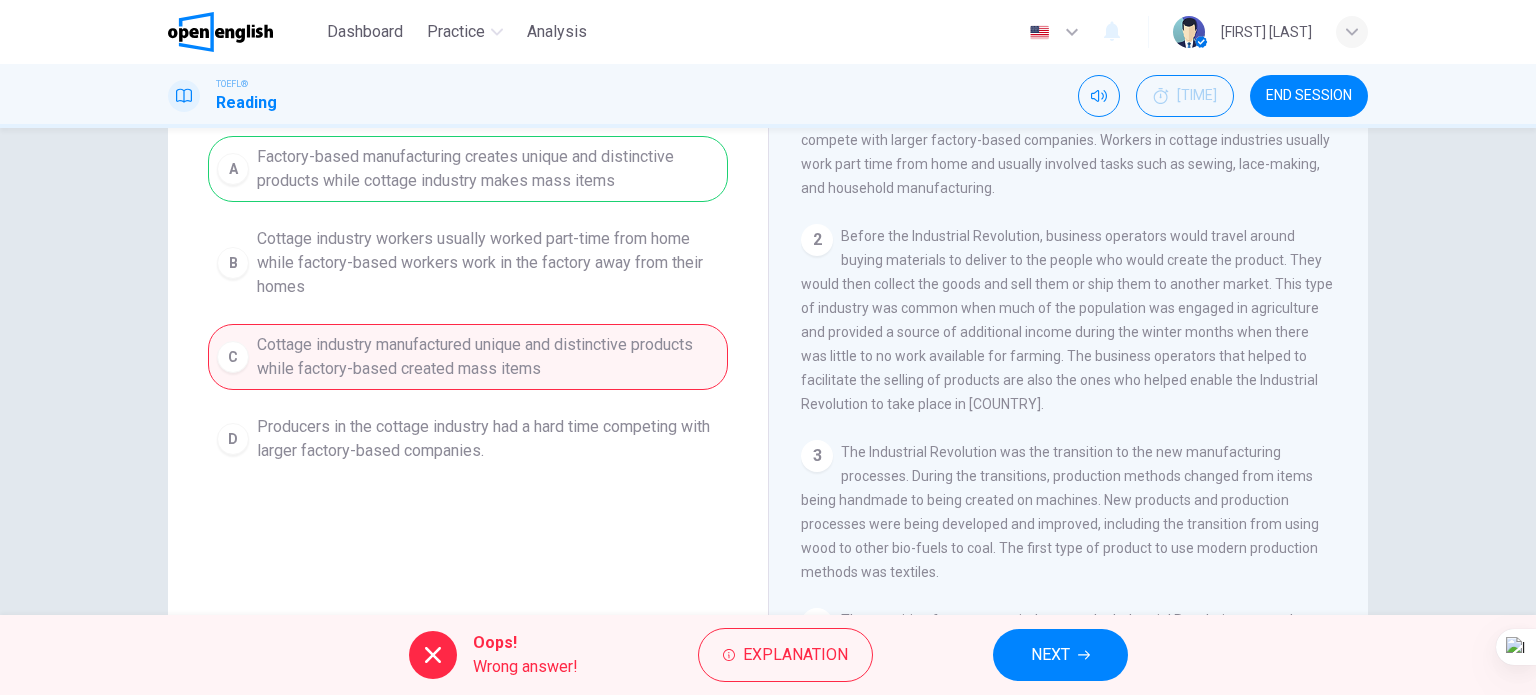 click on "NEXT" at bounding box center [1060, 655] 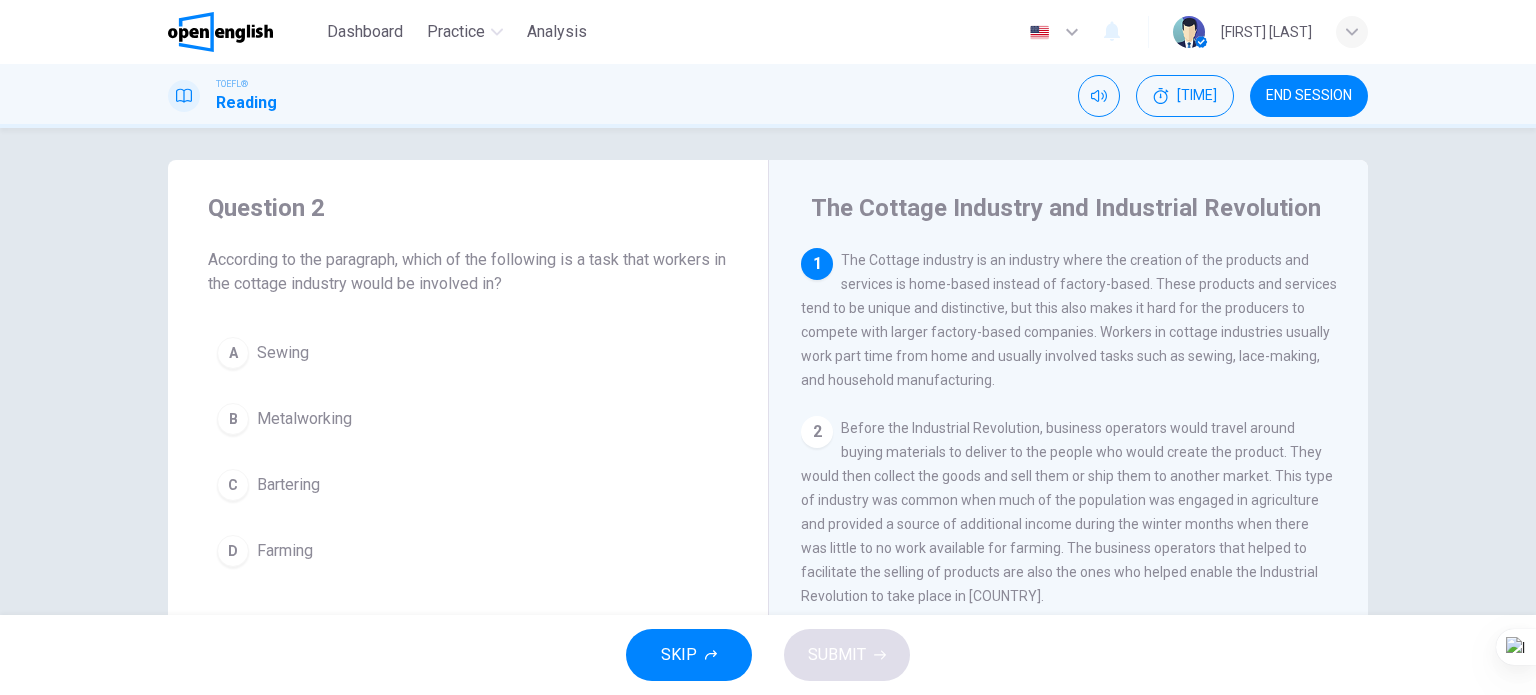 scroll, scrollTop: 0, scrollLeft: 0, axis: both 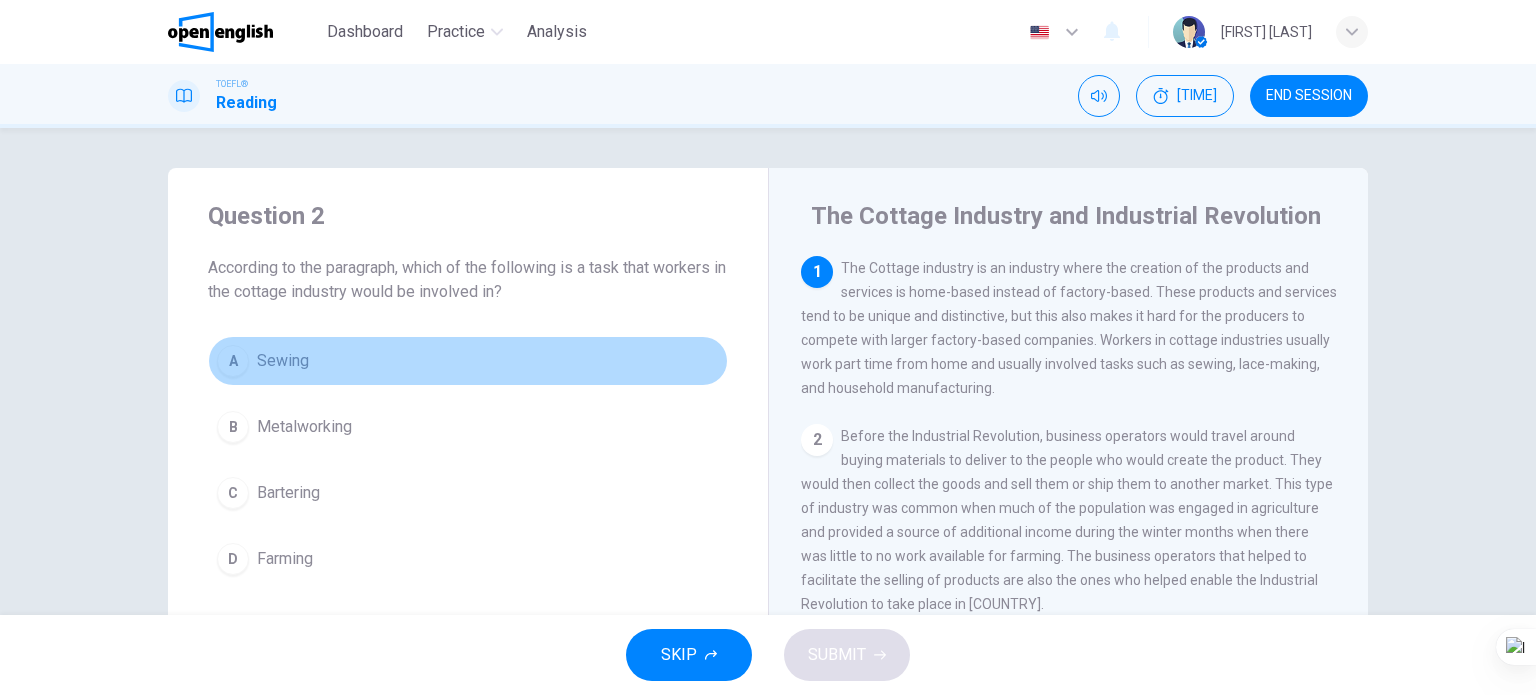 click on "A Sewing" at bounding box center [468, 361] 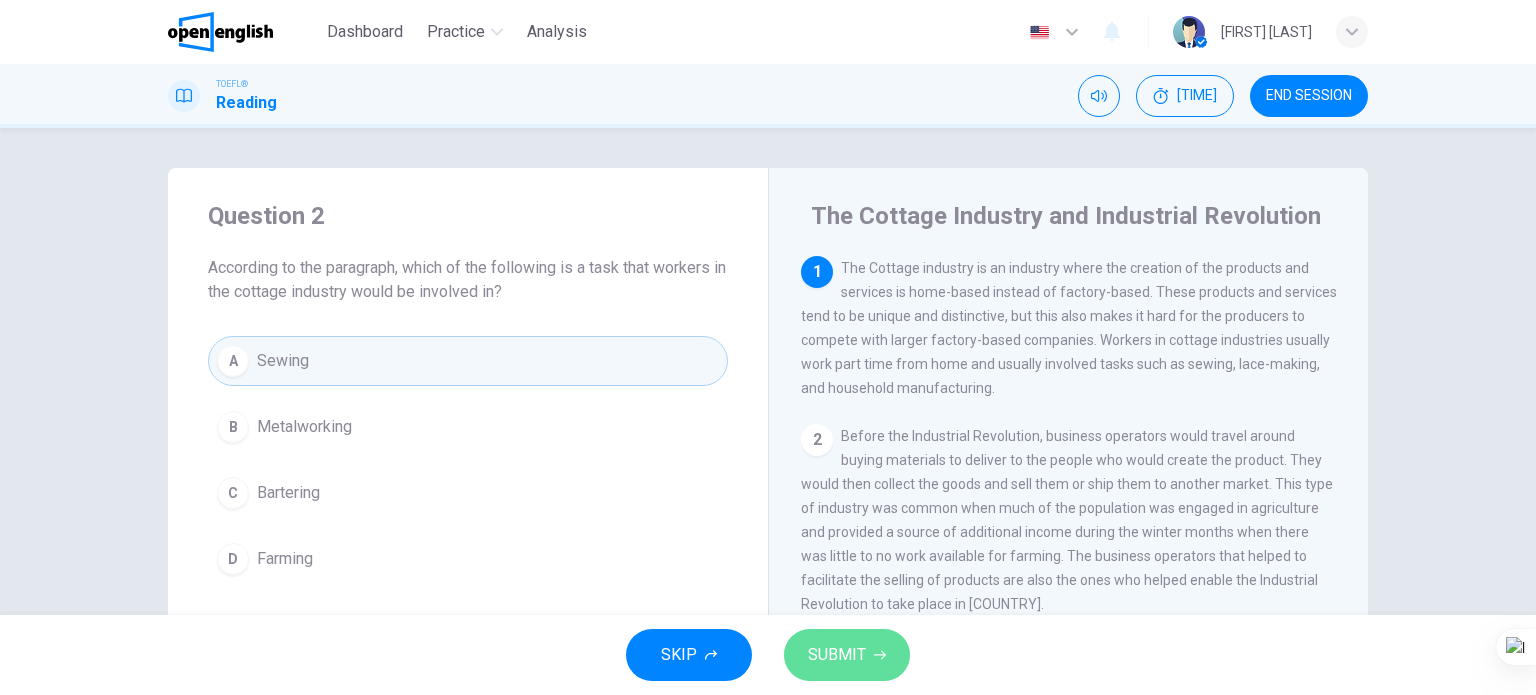 click on "SUBMIT" at bounding box center (837, 655) 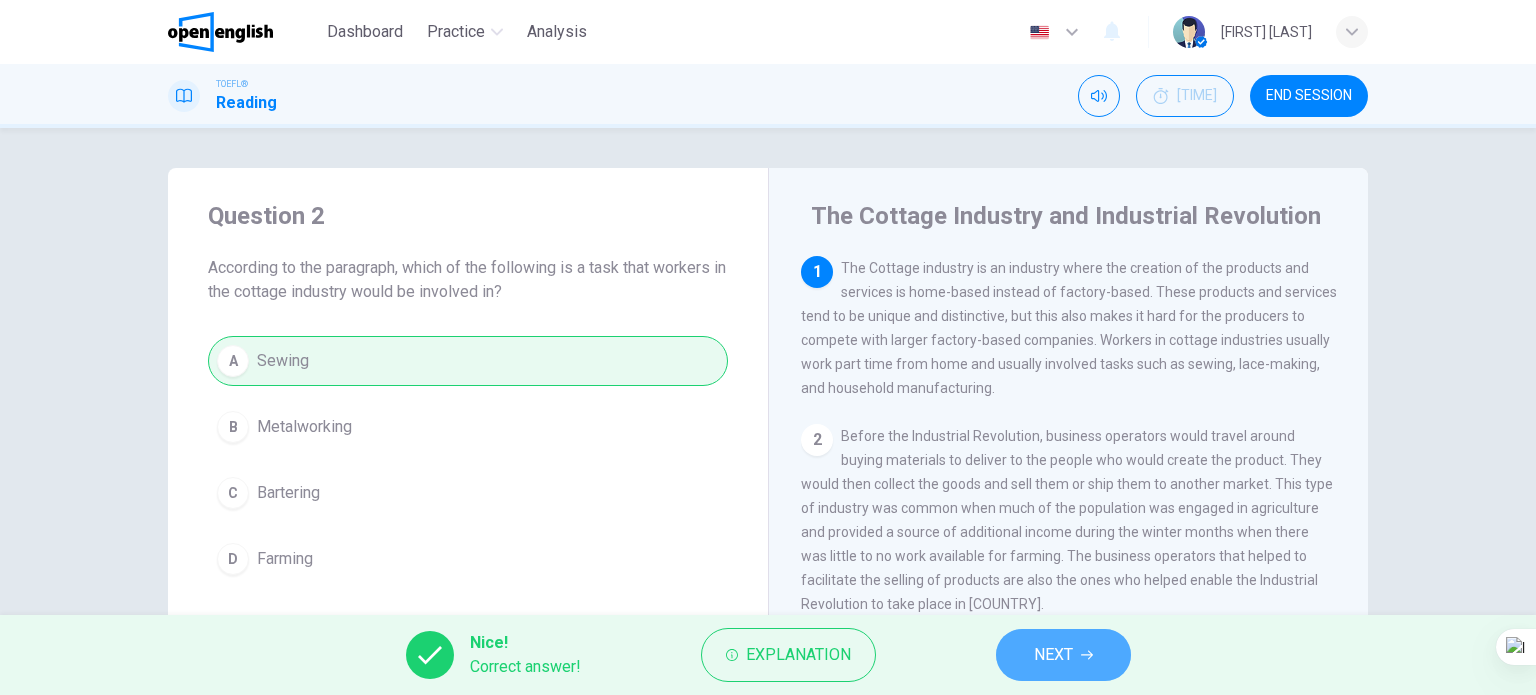 click on "NEXT" at bounding box center (1053, 655) 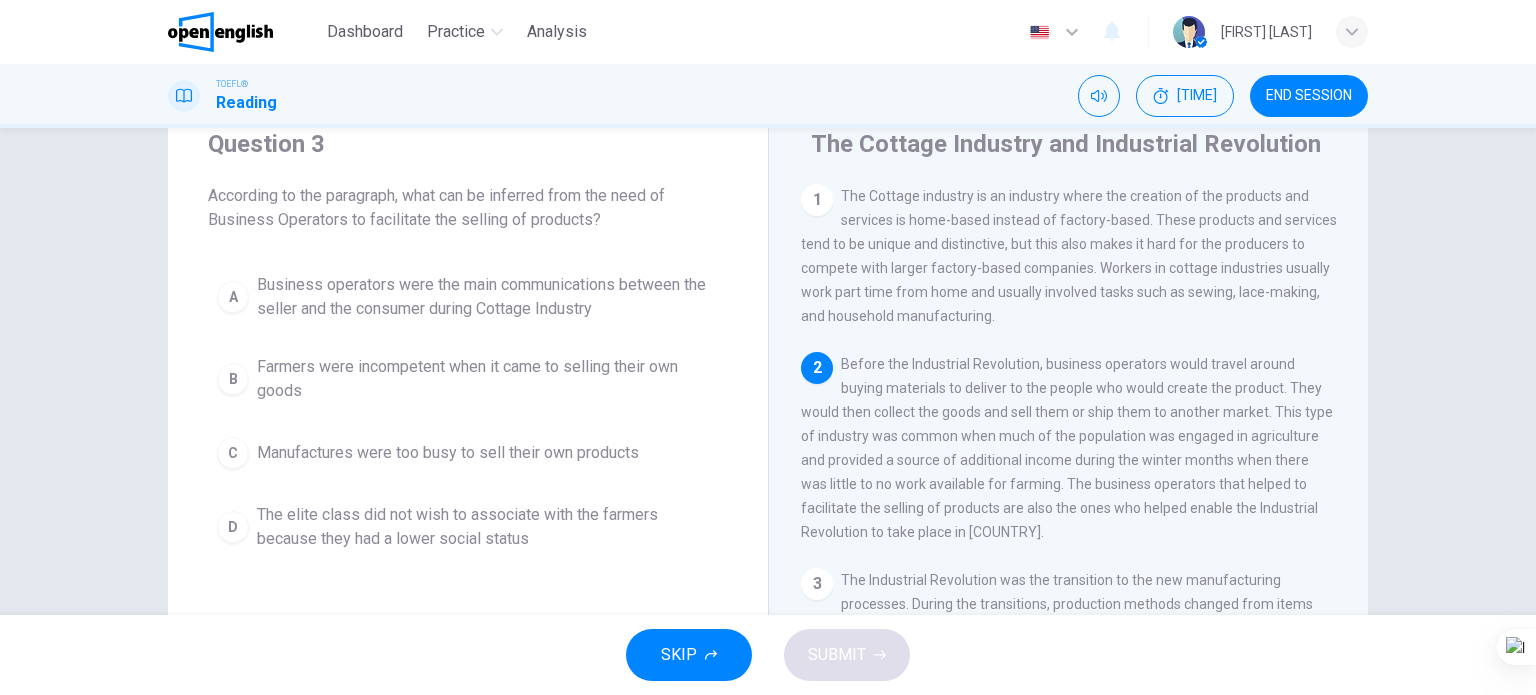 scroll, scrollTop: 100, scrollLeft: 0, axis: vertical 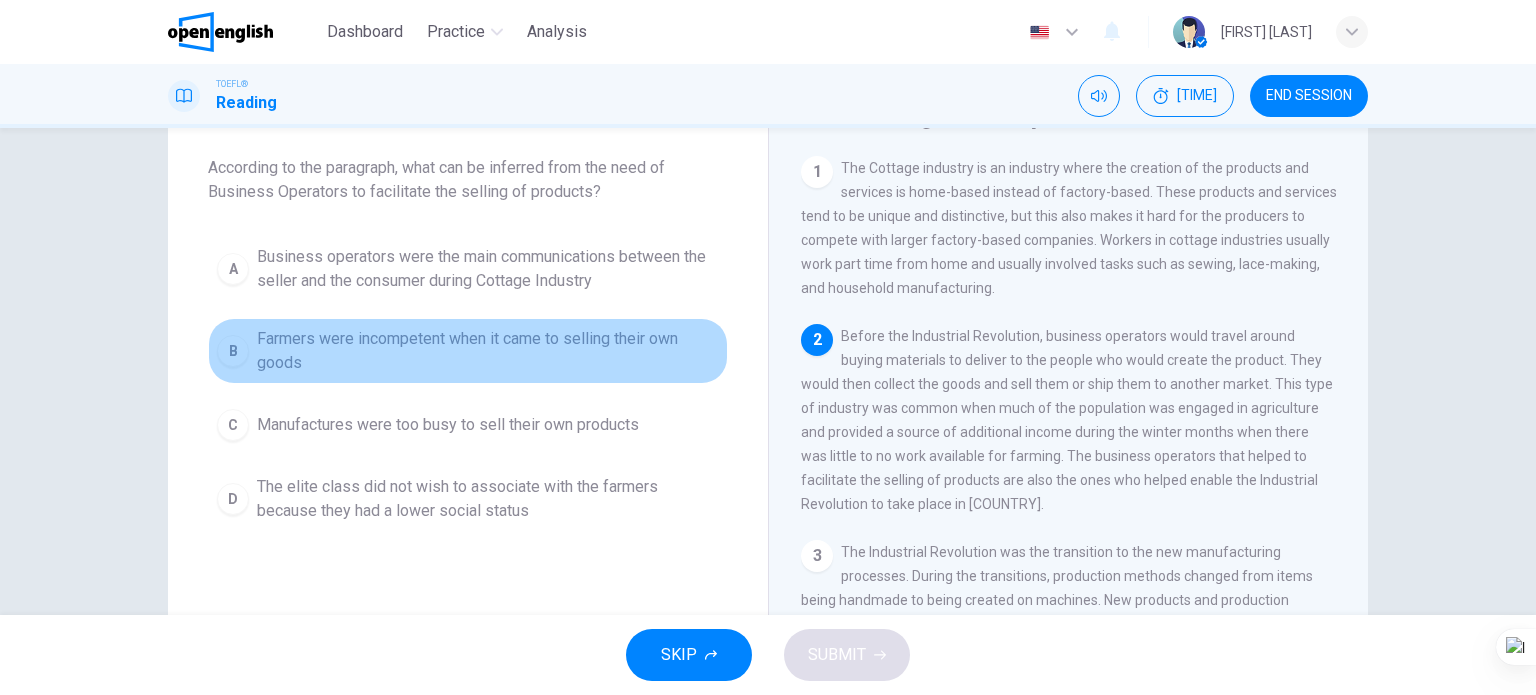 click on "Farmers were incompetent when it came to selling their own goods" at bounding box center [488, 269] 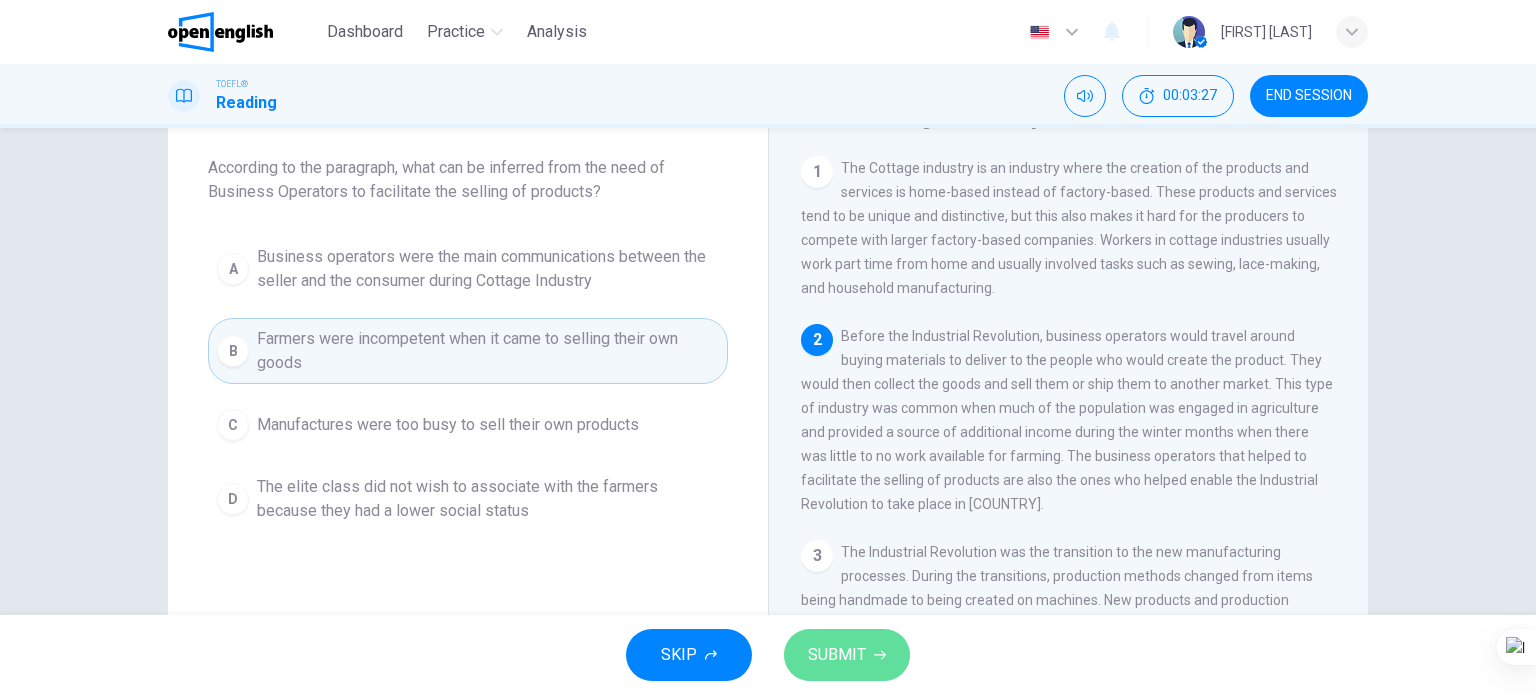 click on "SUBMIT" at bounding box center (837, 655) 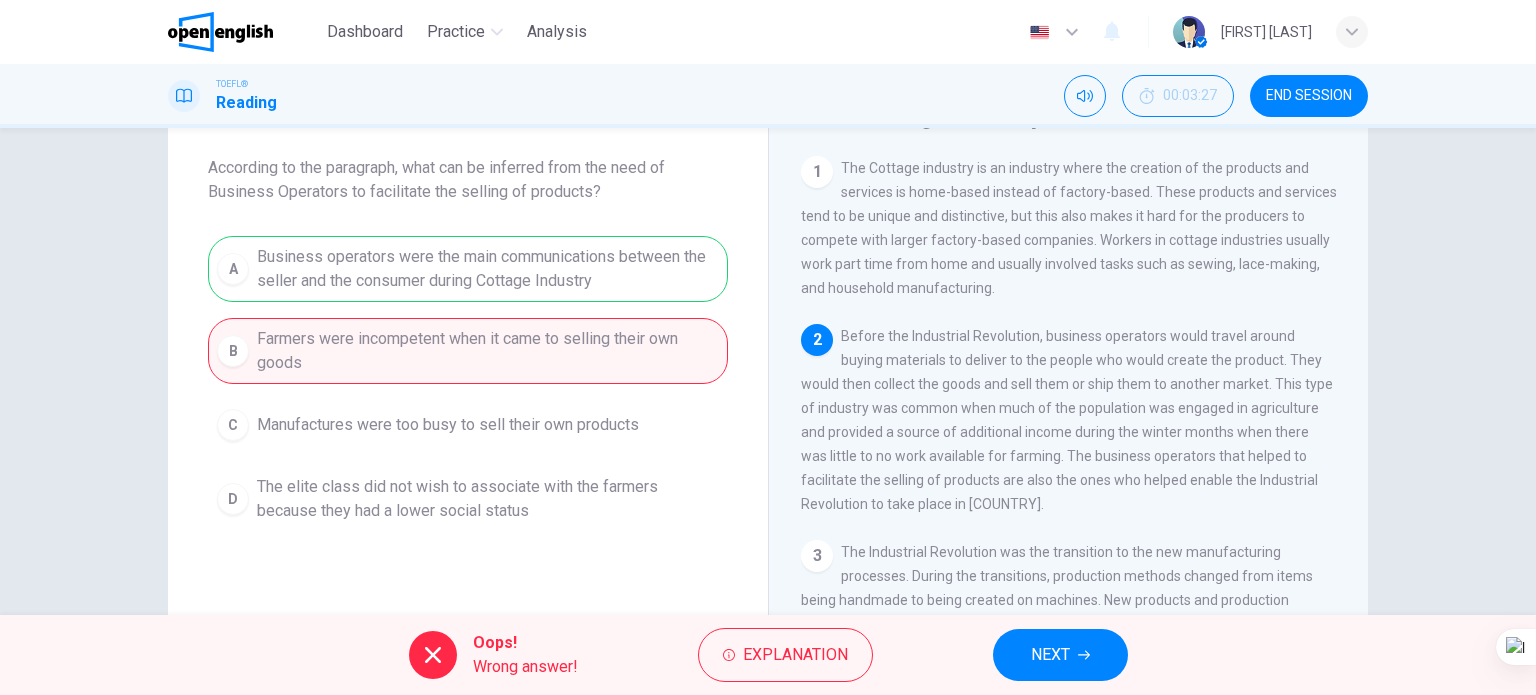 click on "NEXT" at bounding box center [1060, 655] 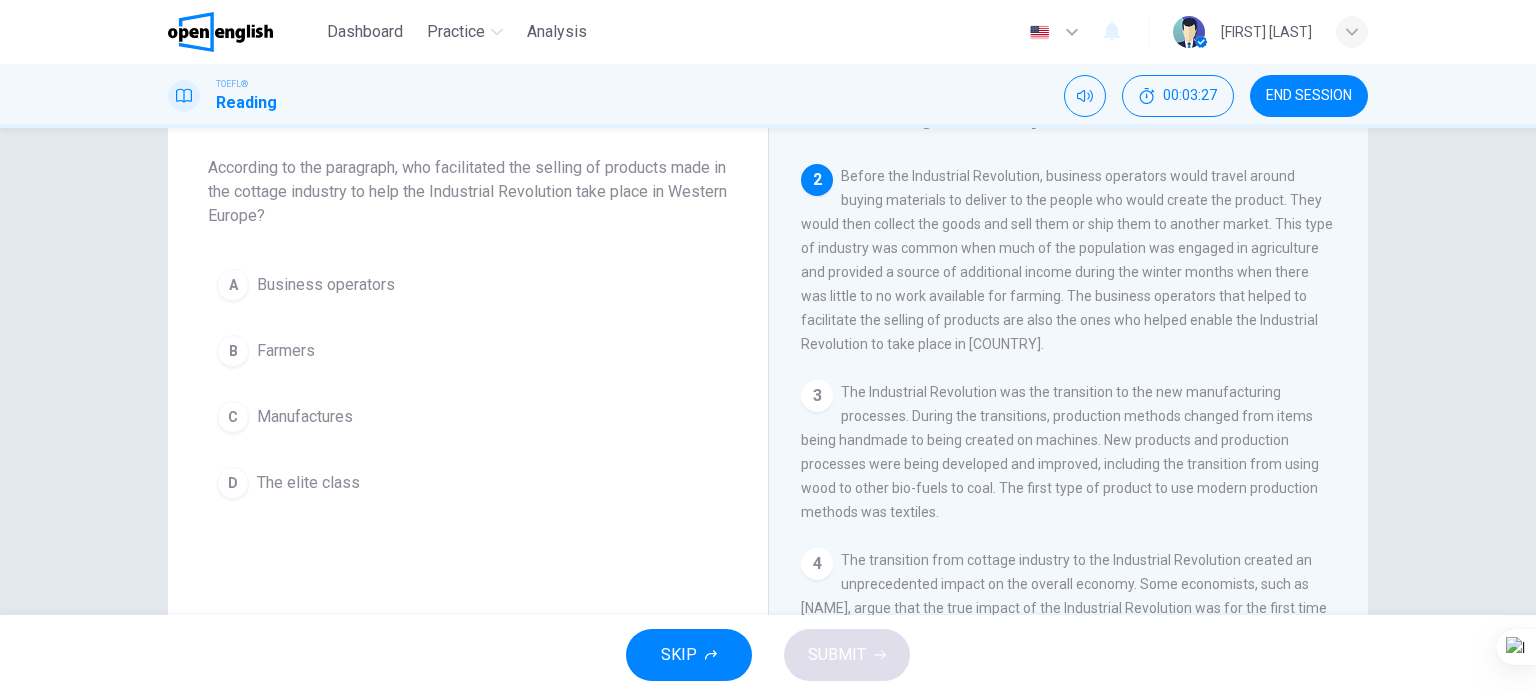 scroll, scrollTop: 172, scrollLeft: 0, axis: vertical 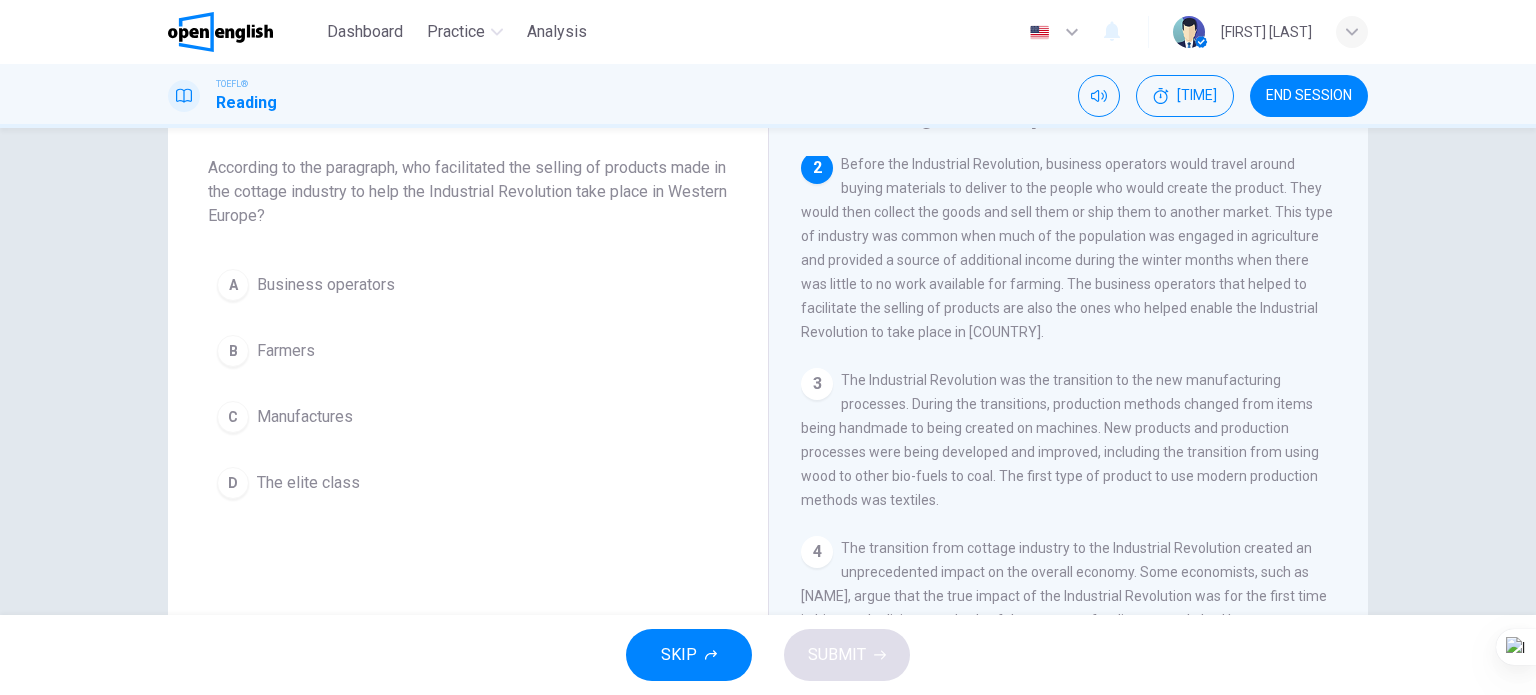 click on "Farmers" at bounding box center [326, 285] 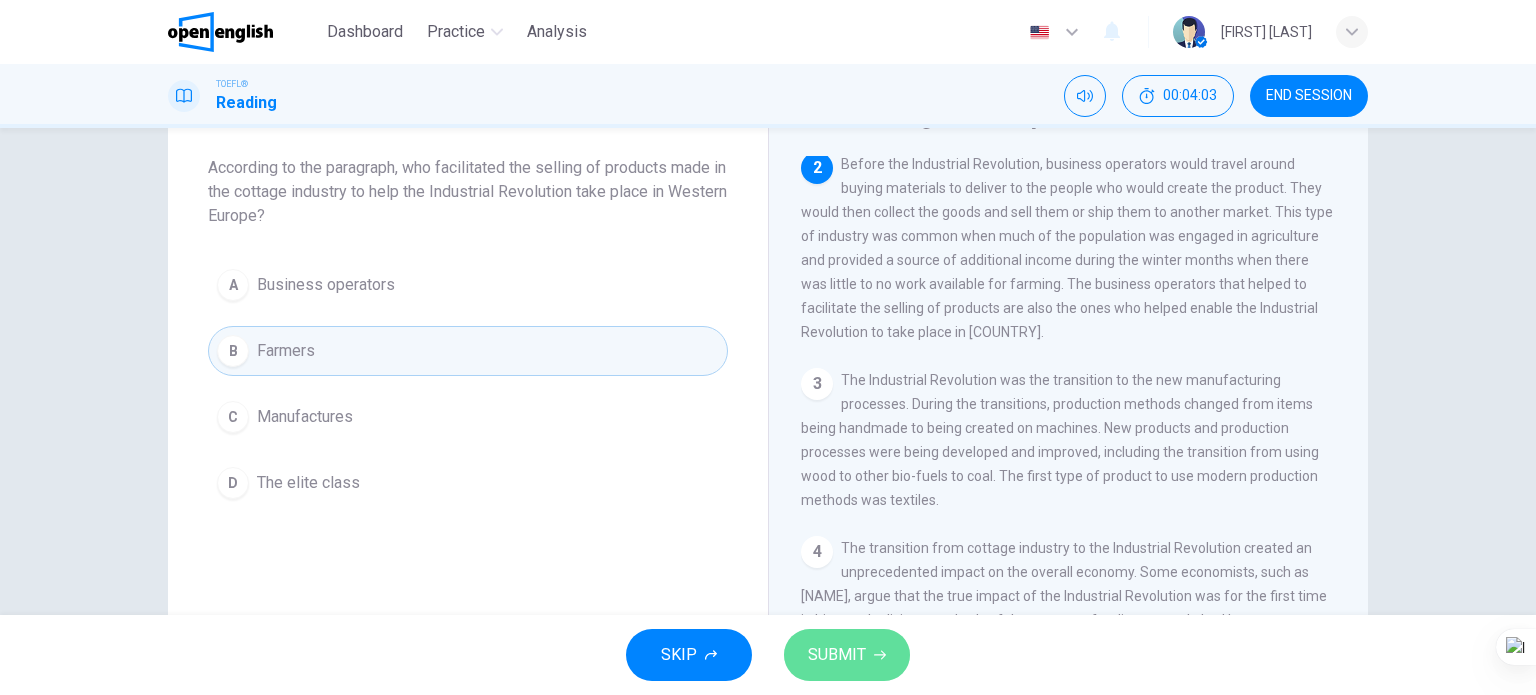 click on "SUBMIT" at bounding box center (837, 655) 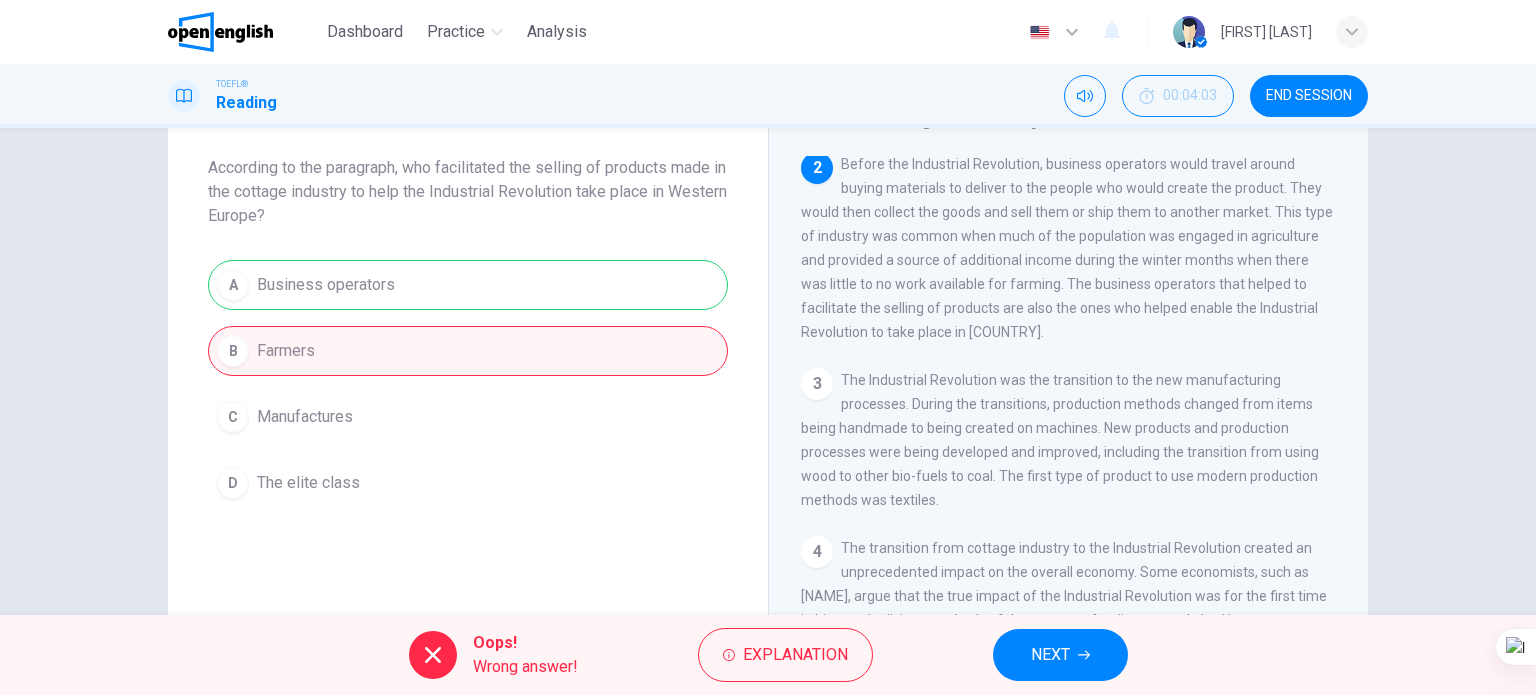 click on "Oops! Wrong answer! Explanation NEXT" at bounding box center [768, 655] 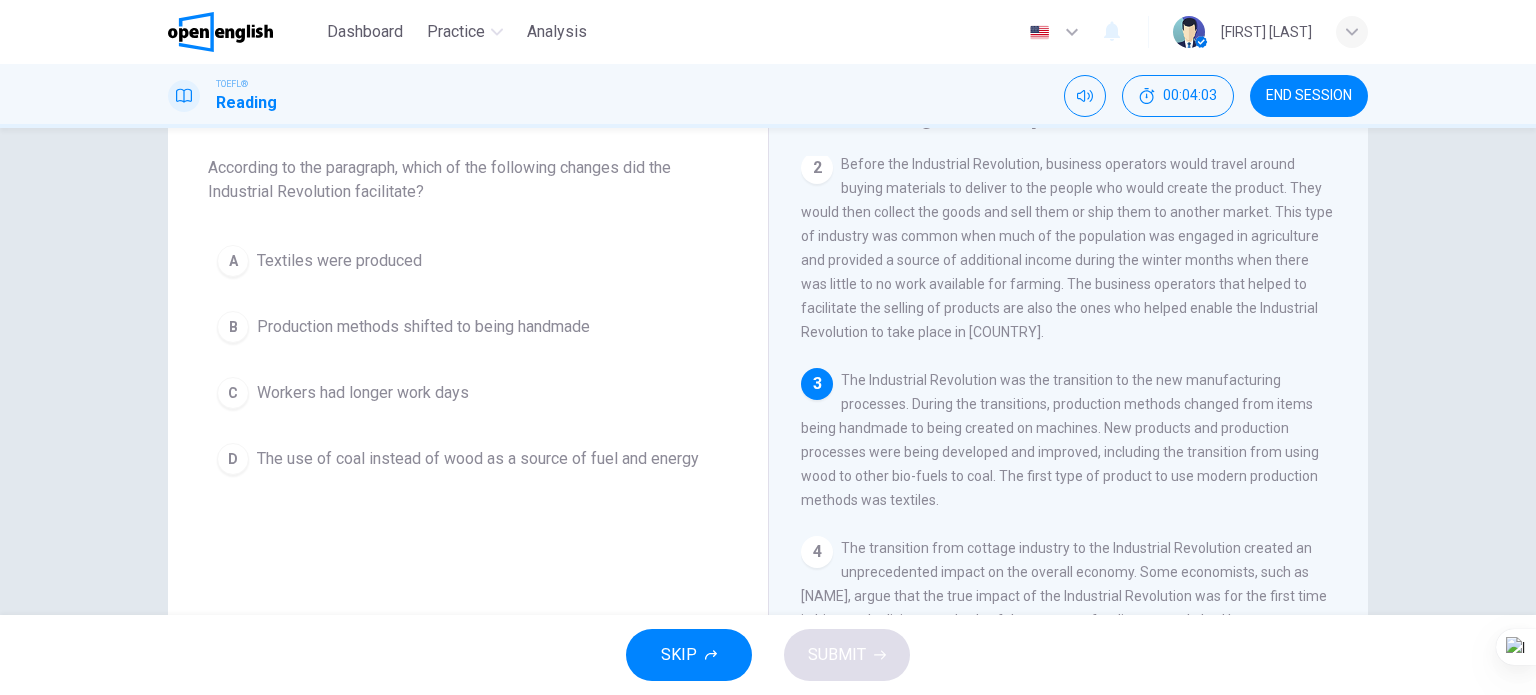 scroll, scrollTop: 168, scrollLeft: 0, axis: vertical 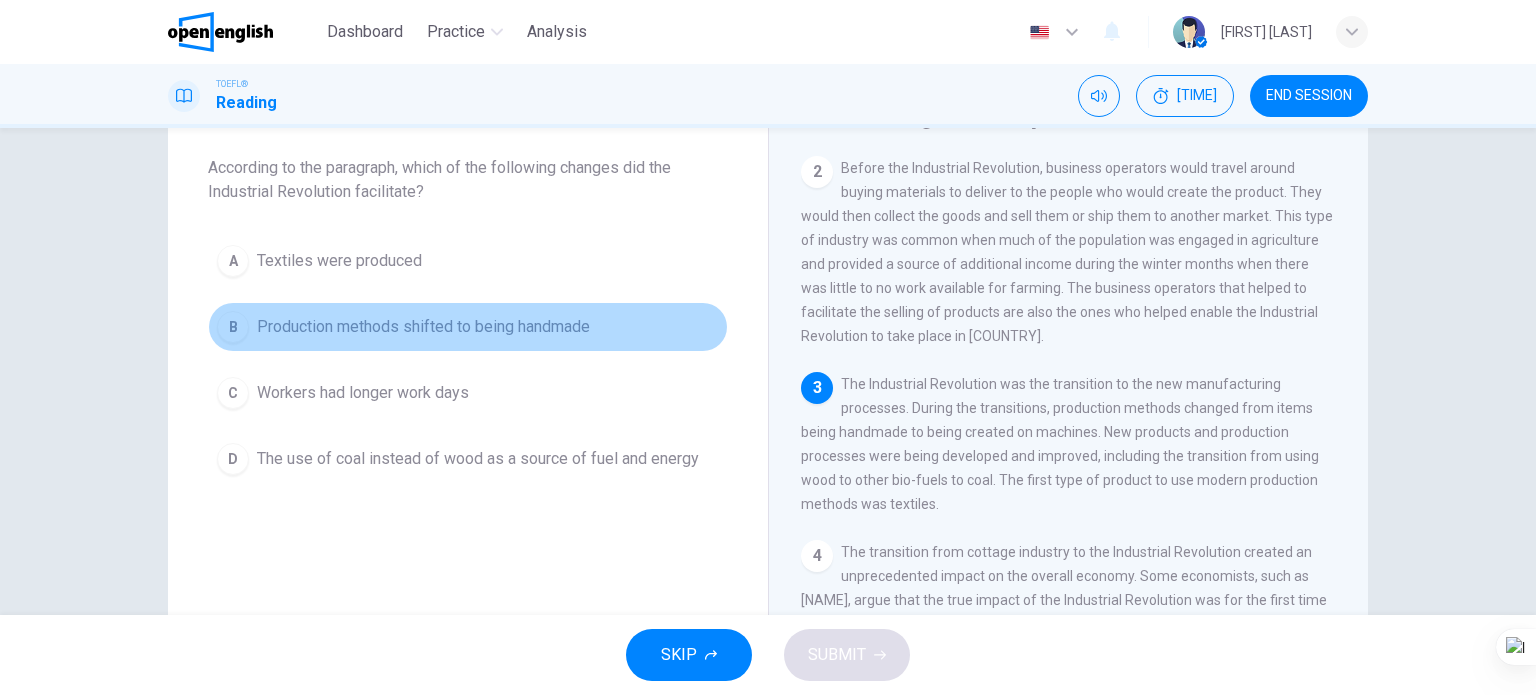 click on "Production methods shifted to being handmade" at bounding box center [339, 261] 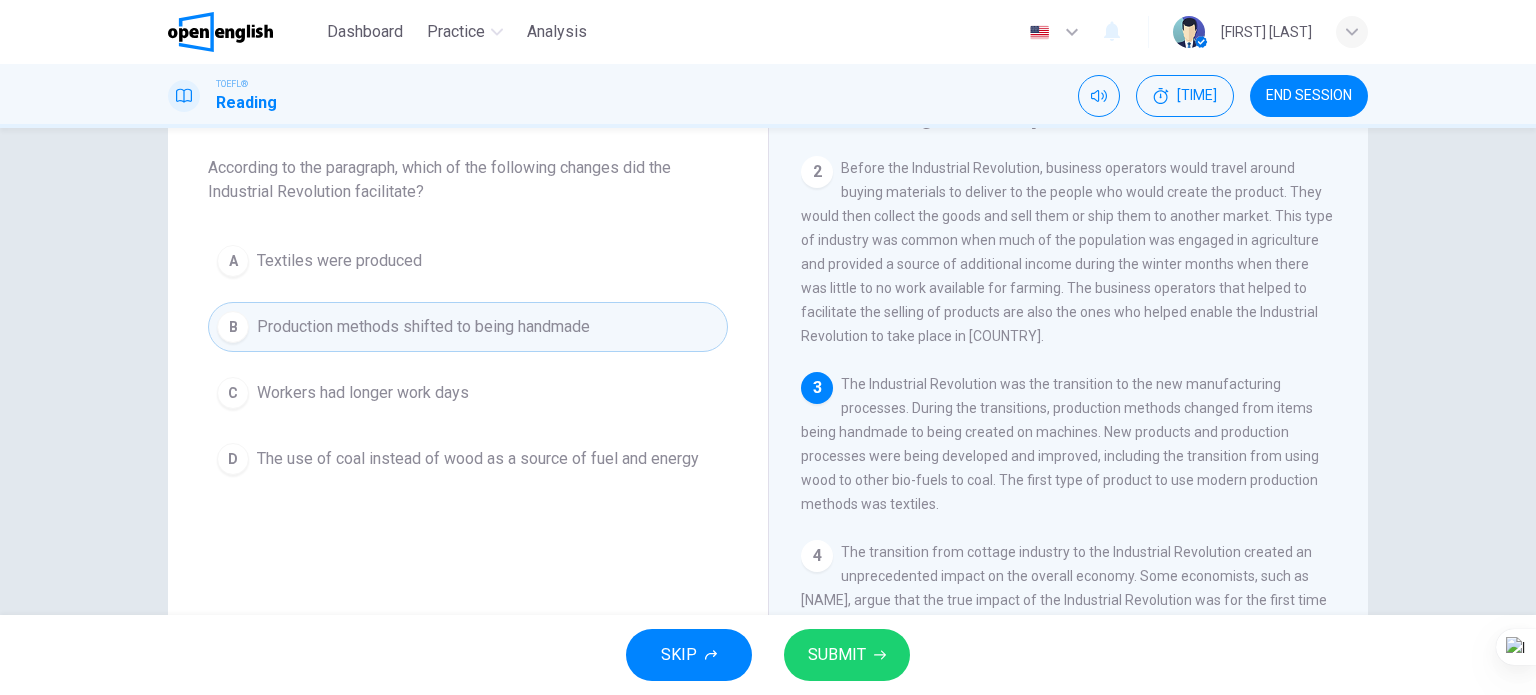click on "SKIP SUBMIT" at bounding box center (768, 655) 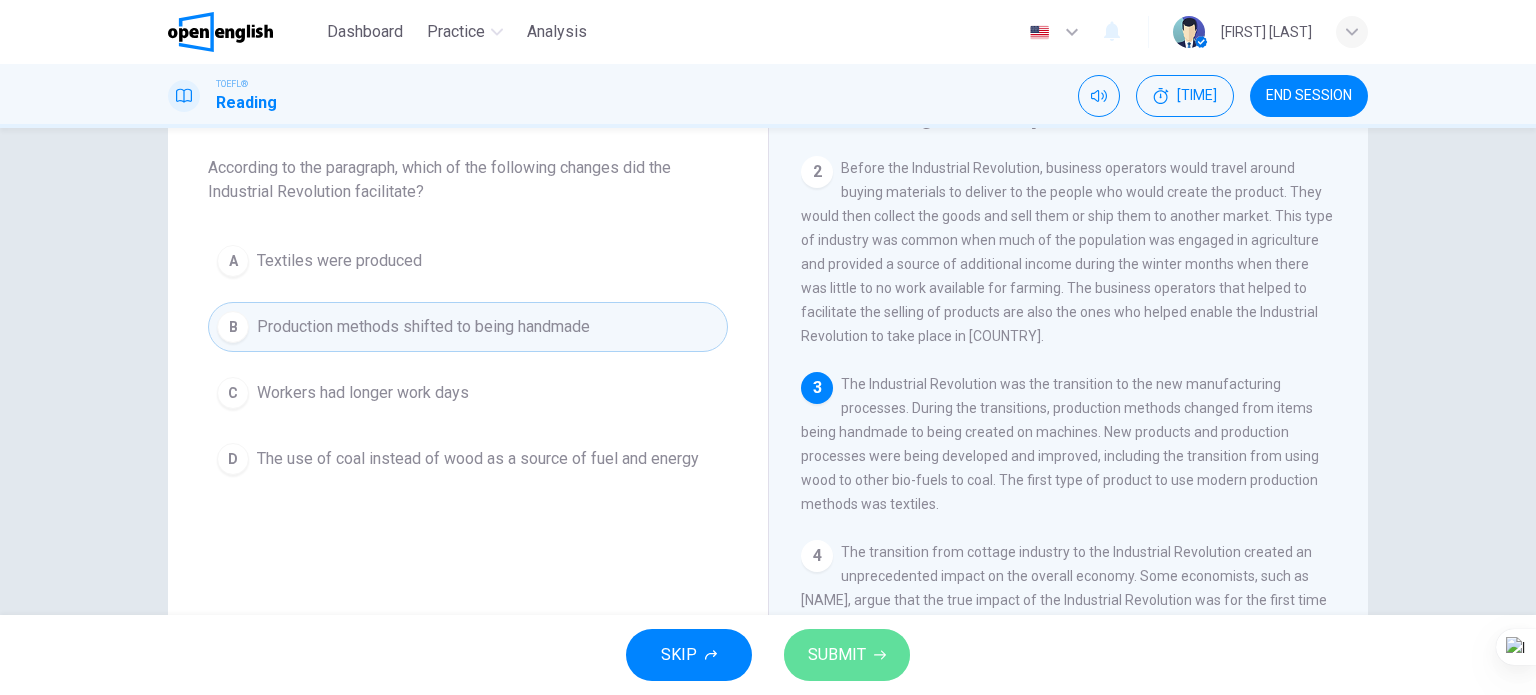 click on "SUBMIT" at bounding box center [847, 655] 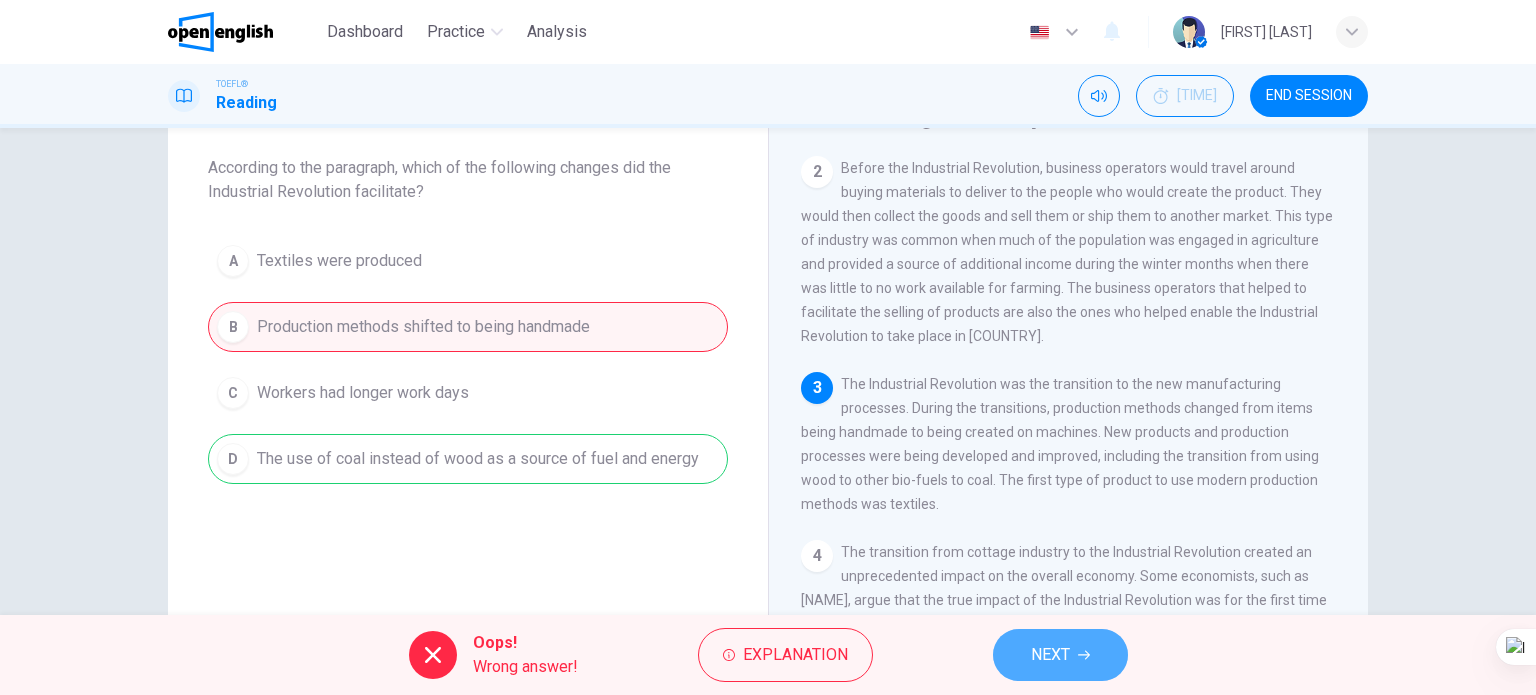 click on "NEXT" at bounding box center [1060, 655] 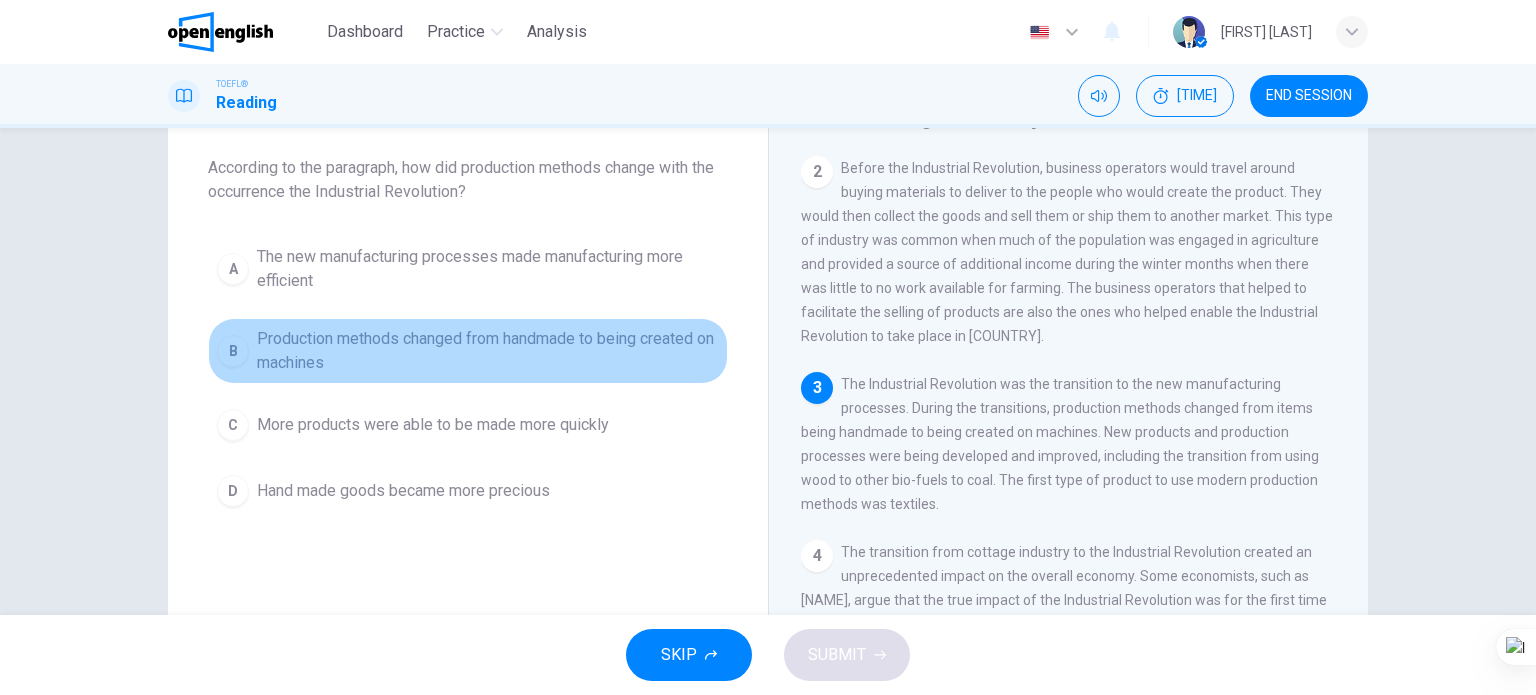 click on "Production methods changed from handmade to being created on machines" at bounding box center [488, 269] 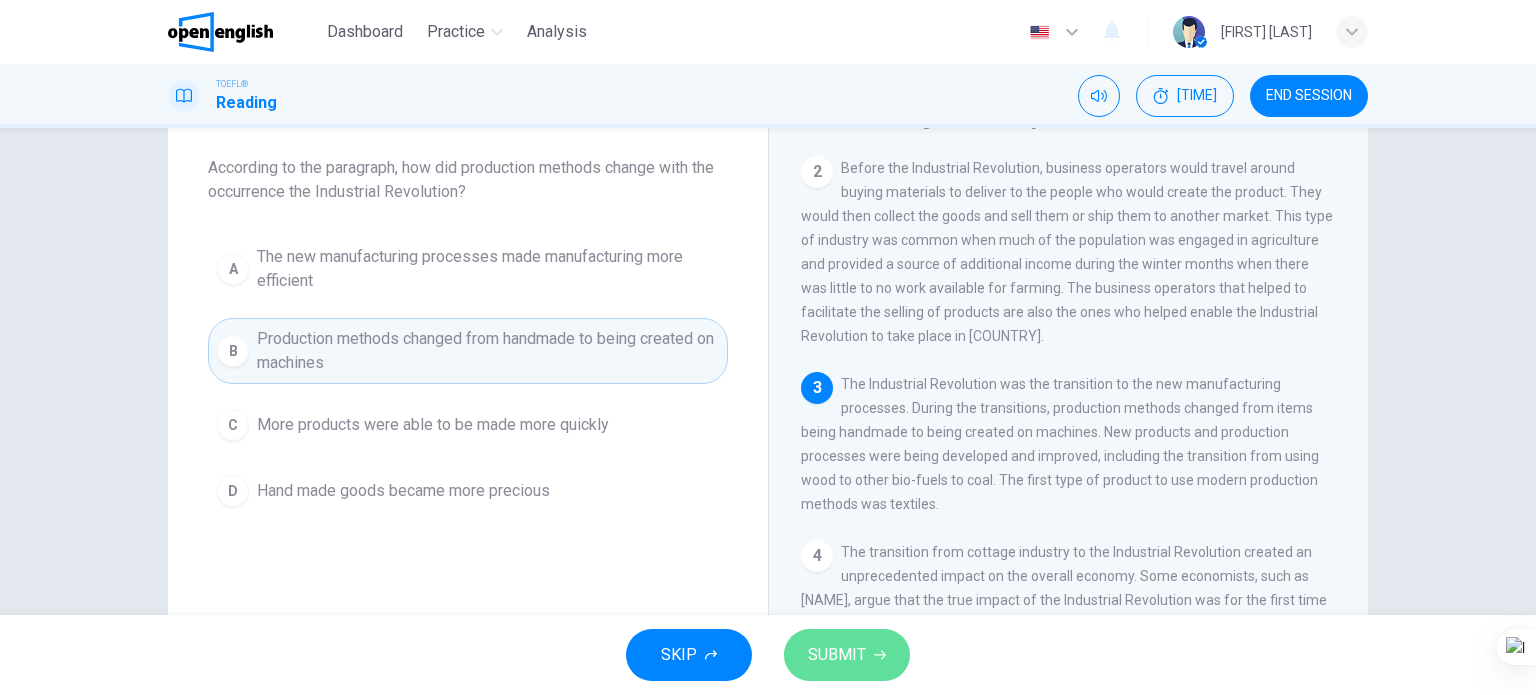 click on "SUBMIT" at bounding box center (837, 655) 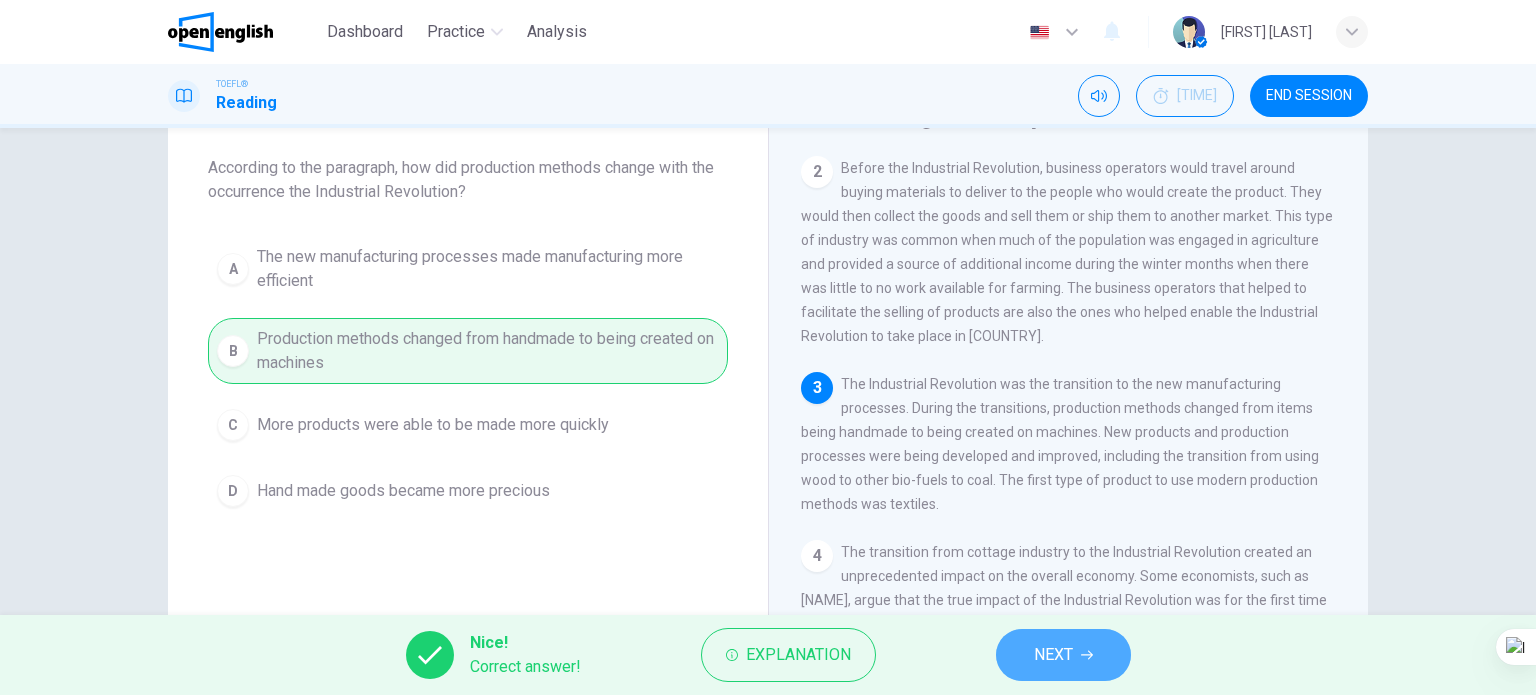 click at bounding box center [1087, 655] 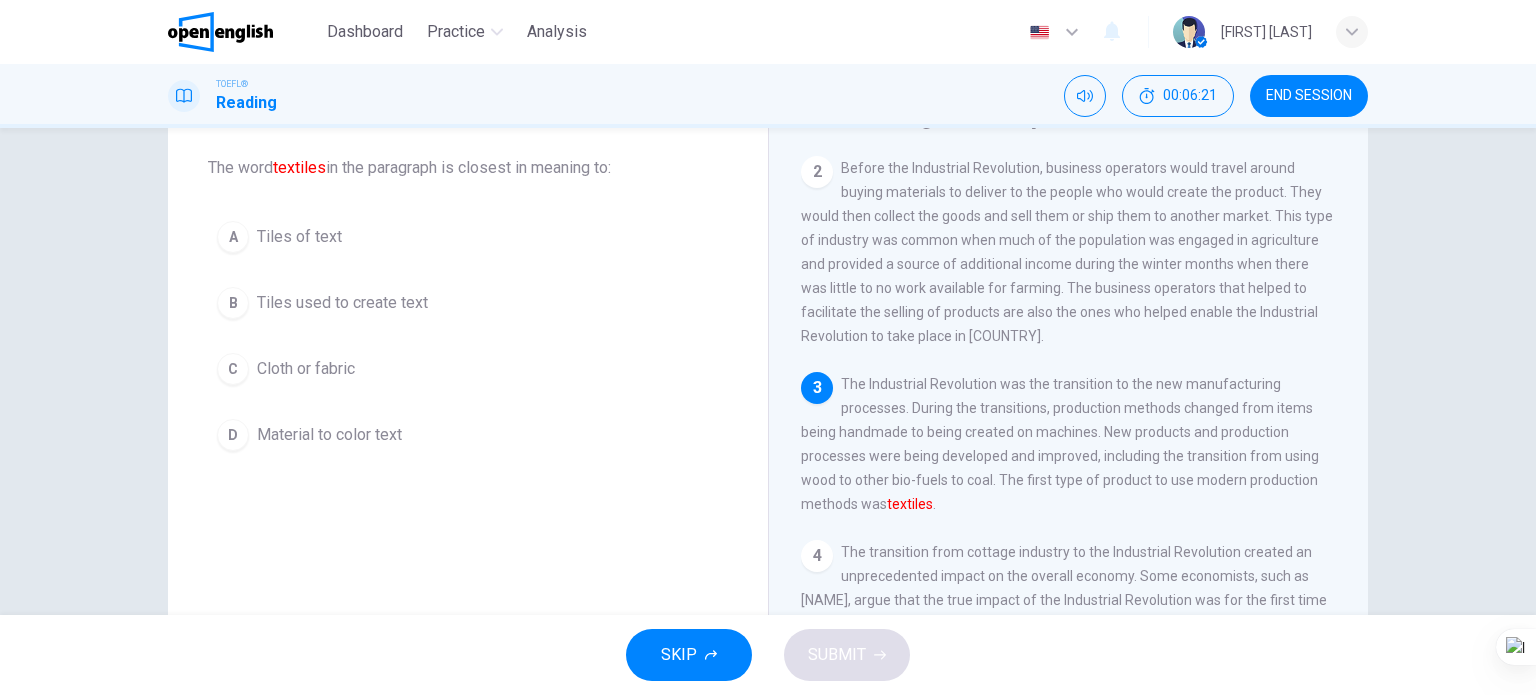 click on "Cloth or fabric" at bounding box center (299, 237) 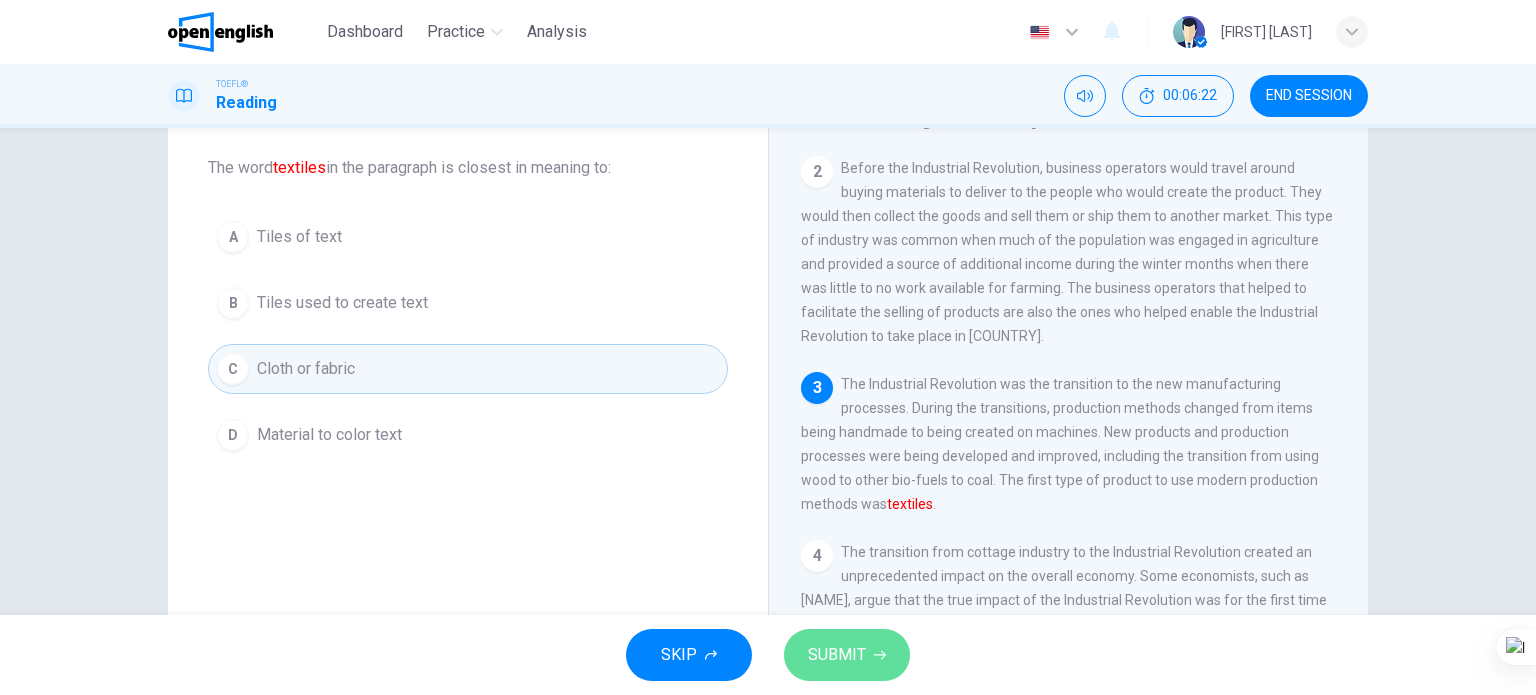 click on "SUBMIT" at bounding box center [837, 655] 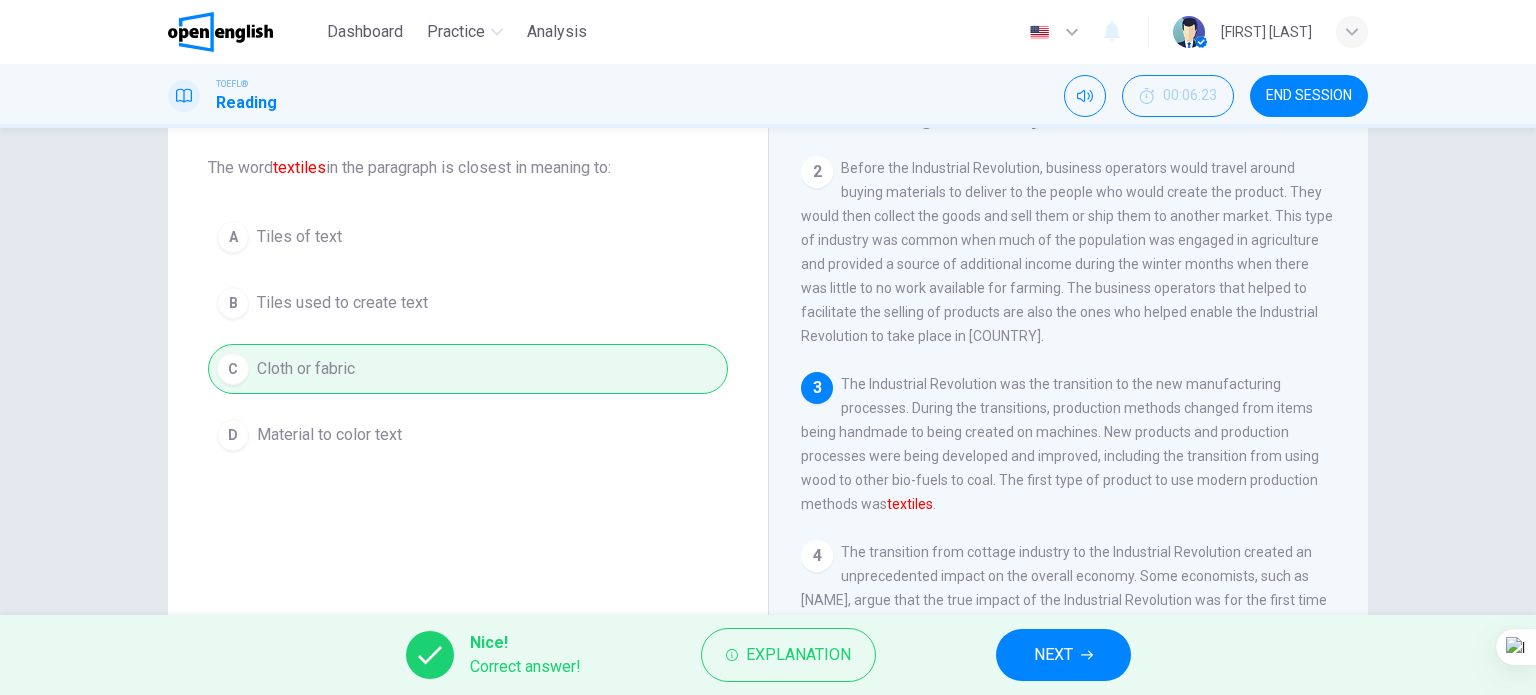 click on "NEXT" at bounding box center (1053, 655) 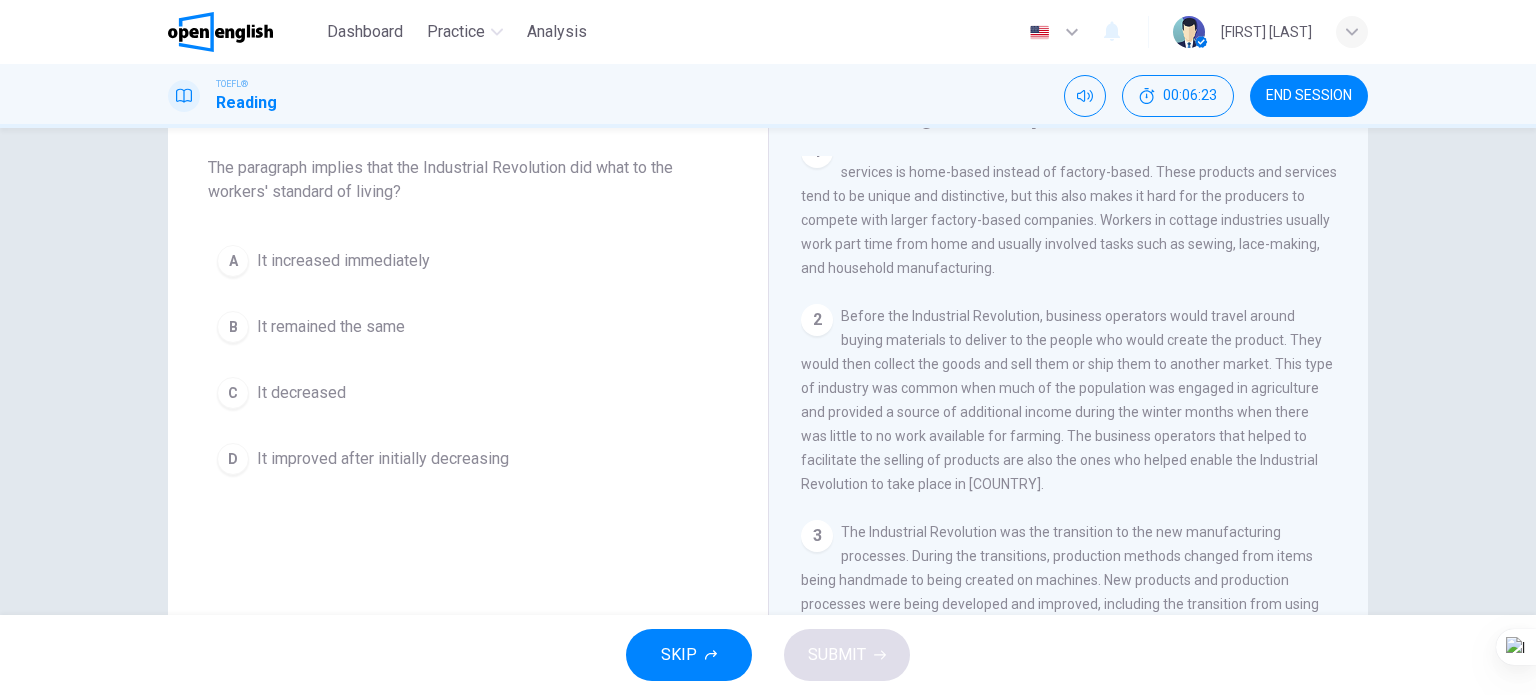 scroll, scrollTop: 0, scrollLeft: 0, axis: both 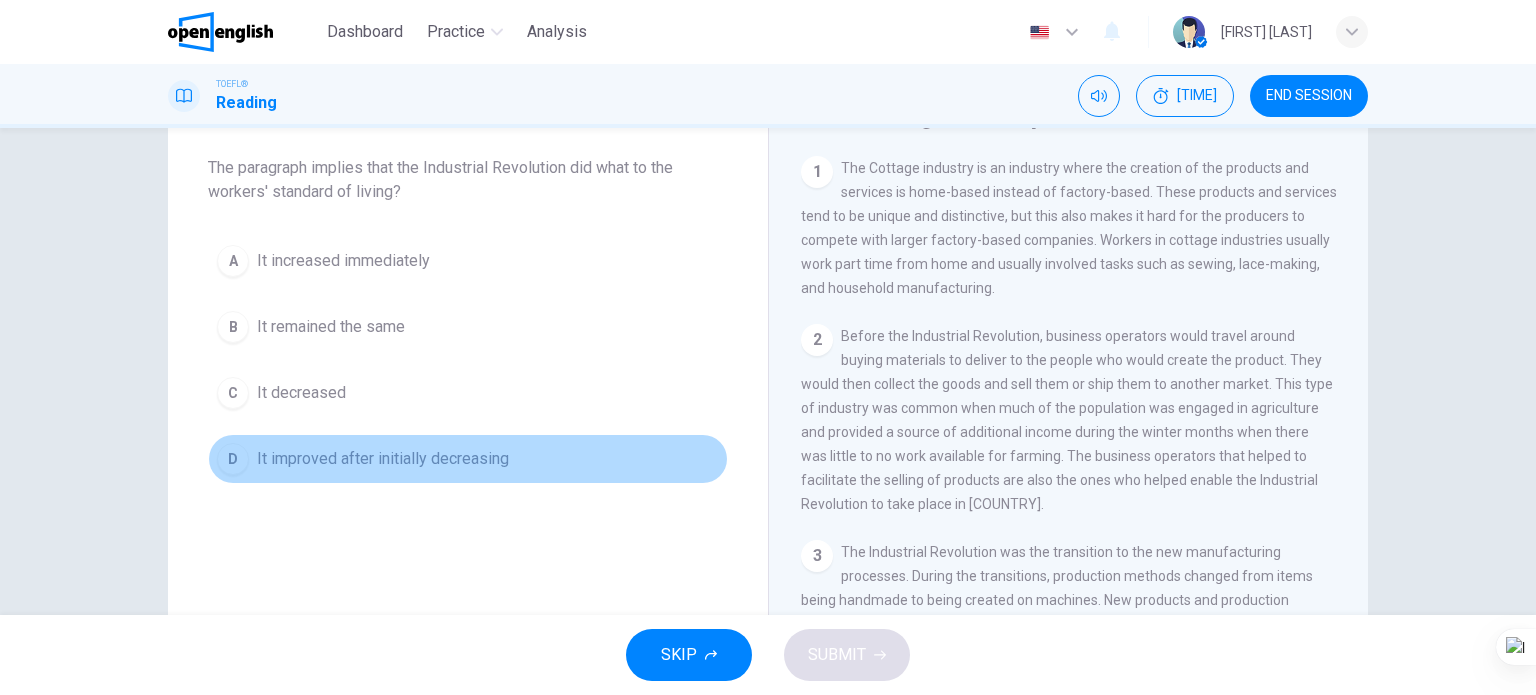click on "It improved after initially decreasing" at bounding box center [343, 261] 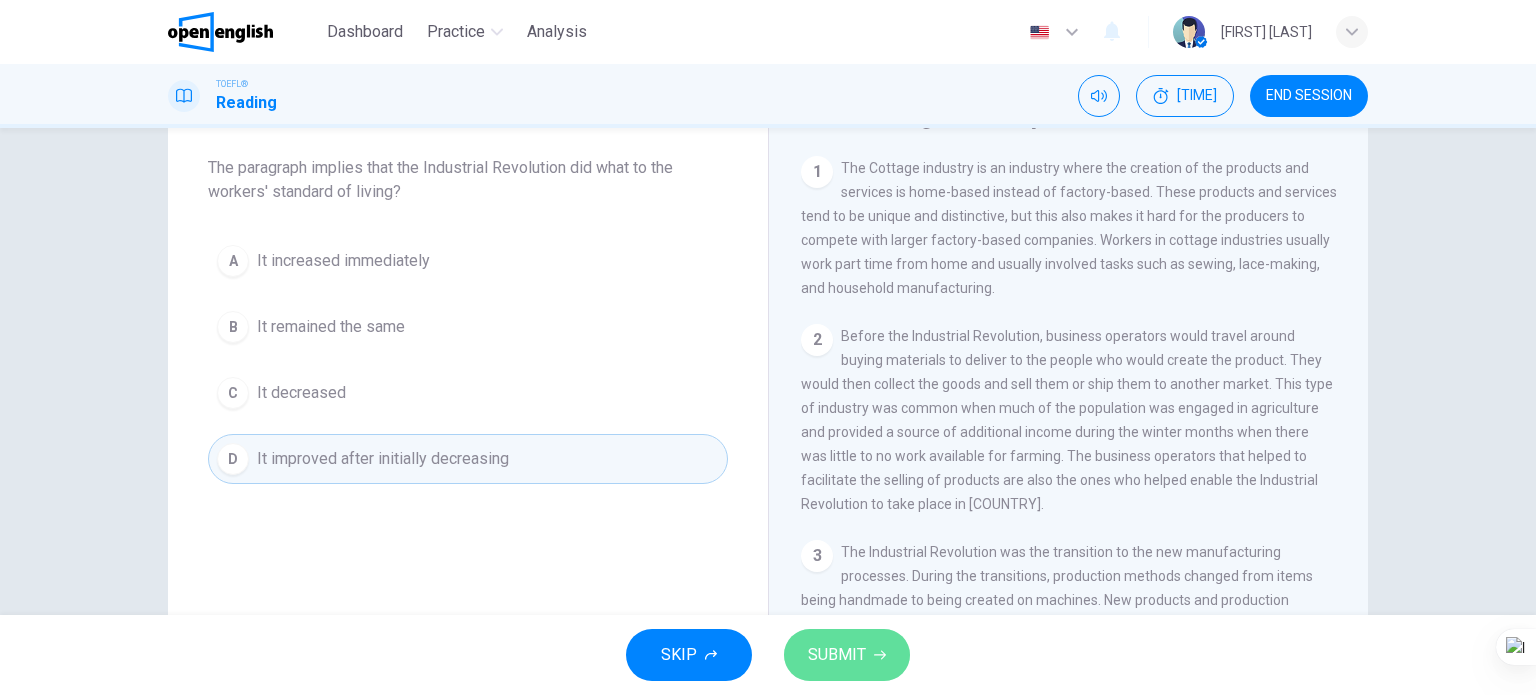 click on "SUBMIT" at bounding box center (837, 655) 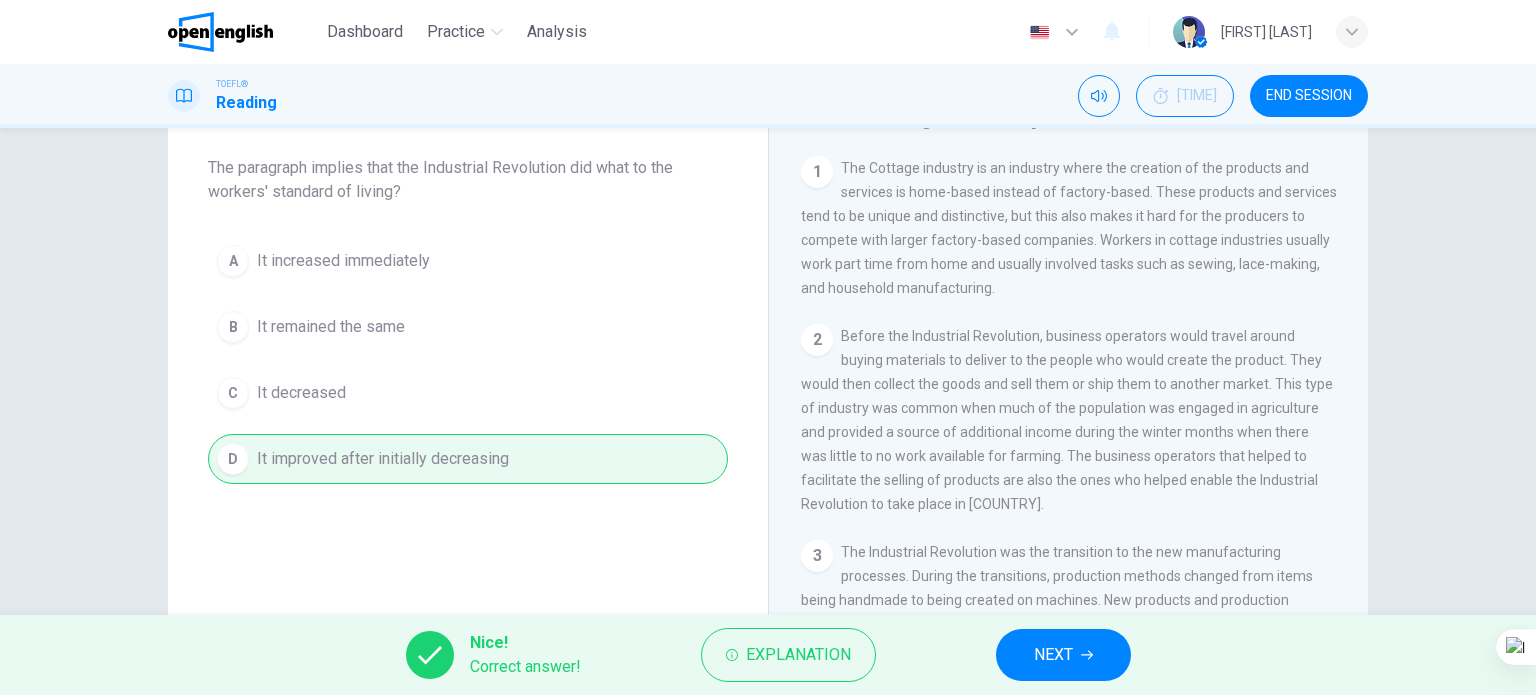 click on "NEXT" at bounding box center (1053, 655) 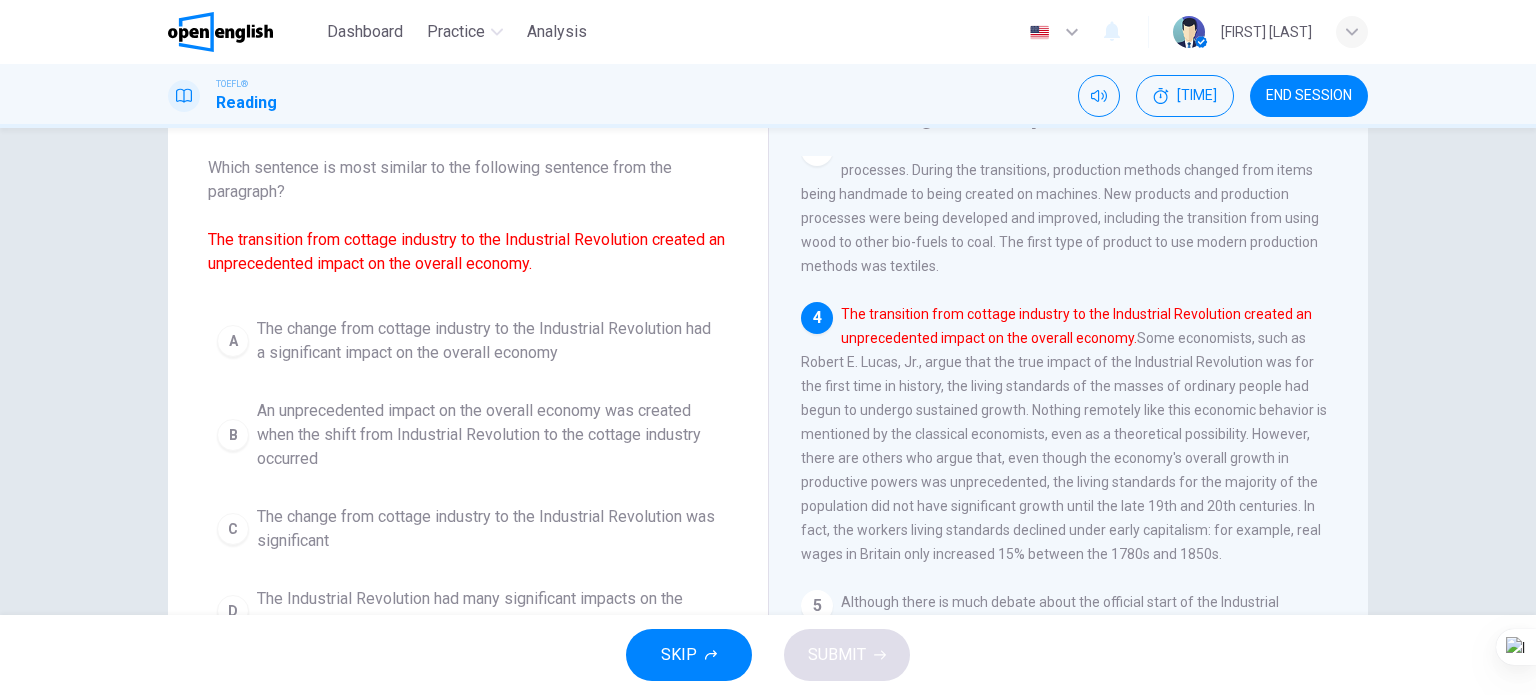 scroll, scrollTop: 437, scrollLeft: 0, axis: vertical 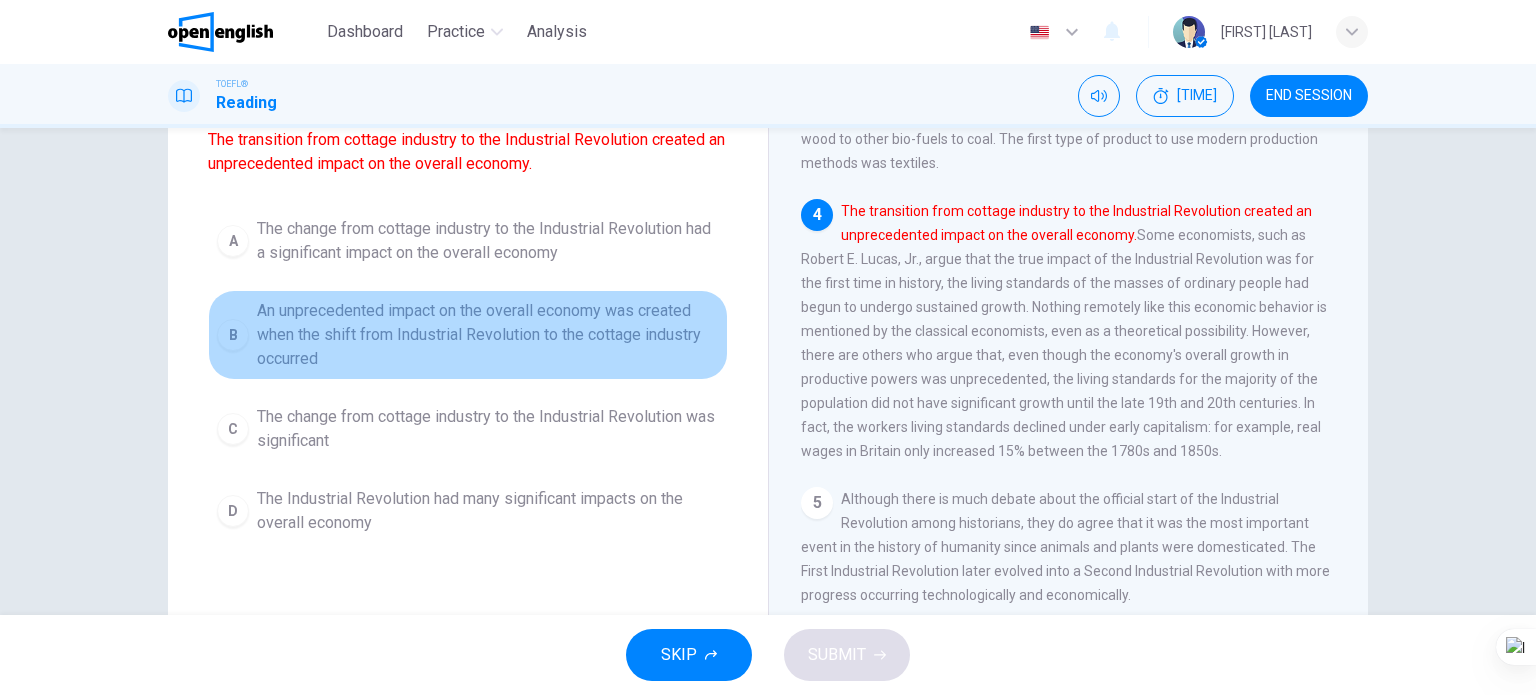 click on "An unprecedented impact on the overall economy was created when the shift from Industrial Revolution to the cottage industry occurred" at bounding box center (488, 241) 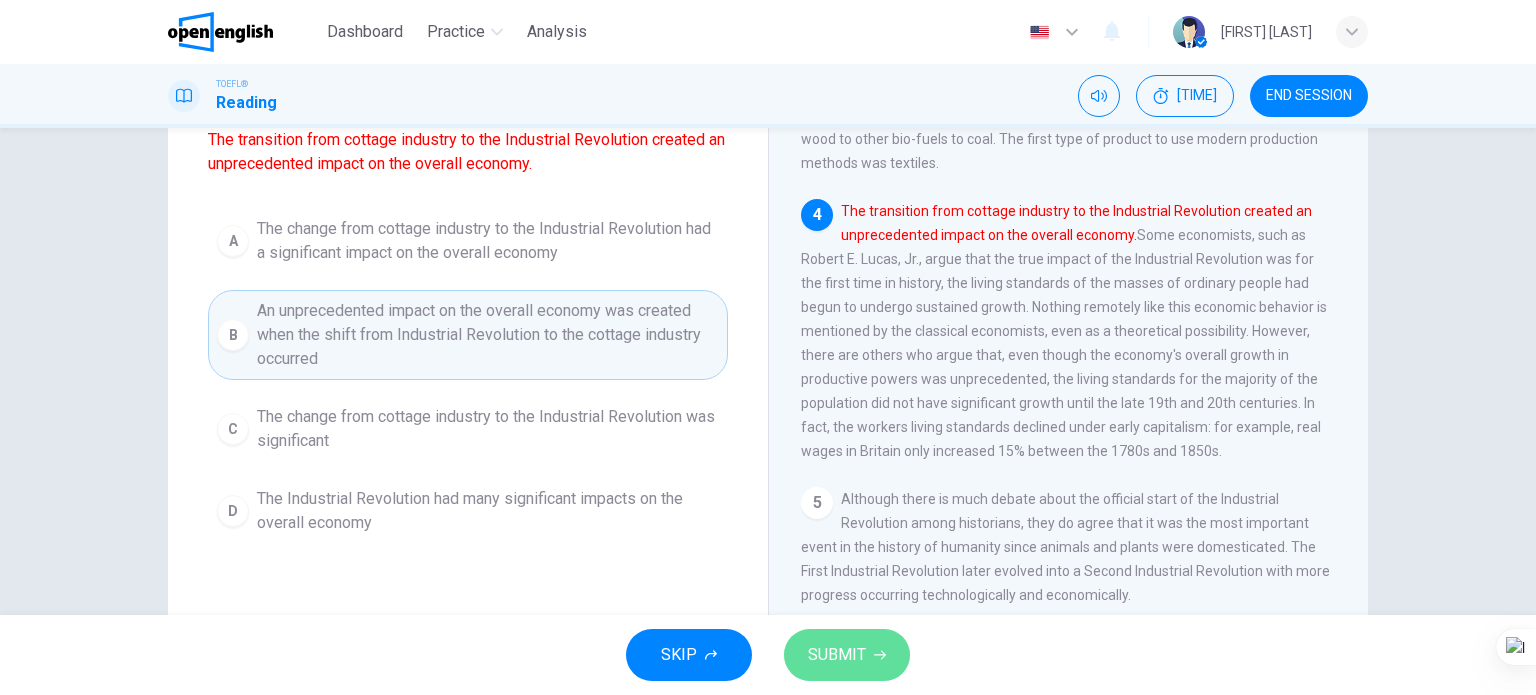 click on "SUBMIT" at bounding box center (837, 655) 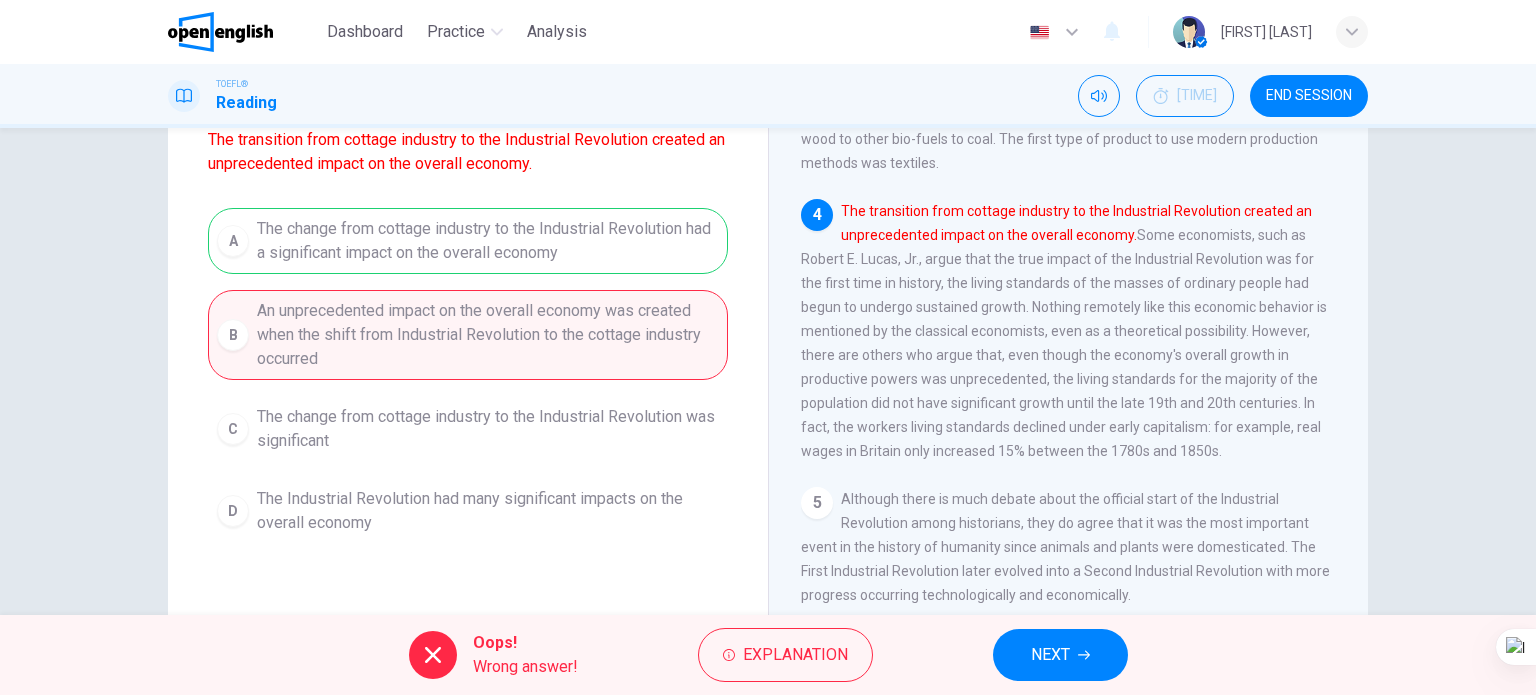 click on "NEXT" at bounding box center [1060, 655] 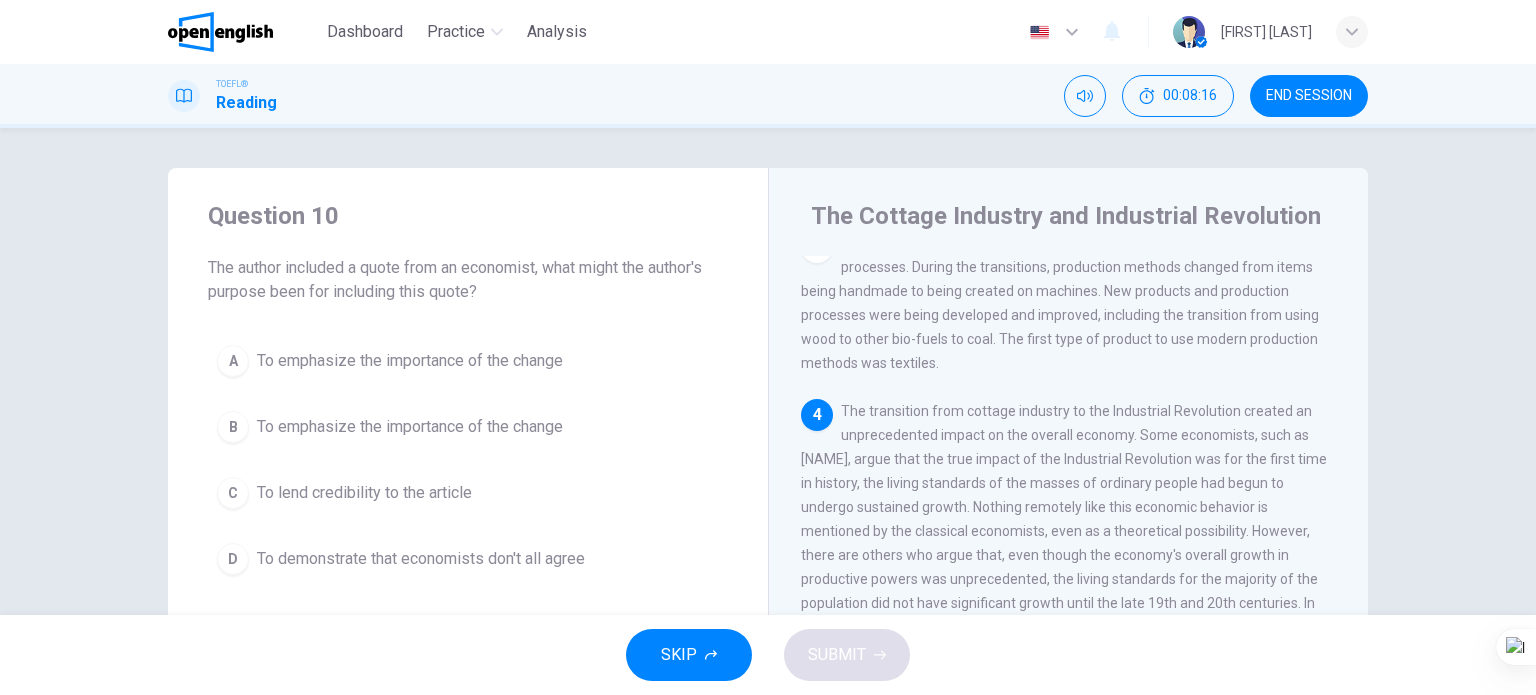 scroll, scrollTop: 100, scrollLeft: 0, axis: vertical 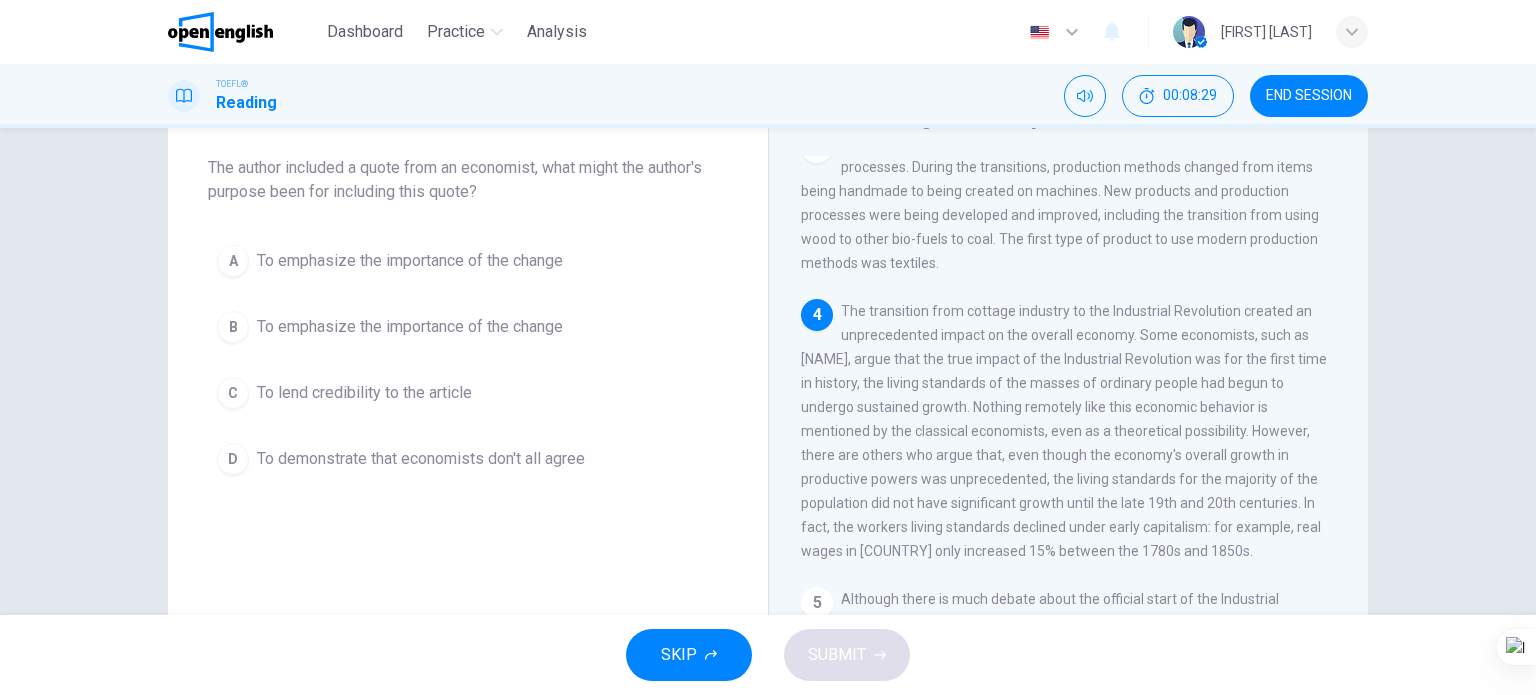 click on "To stress the changes that happened" at bounding box center [410, 261] 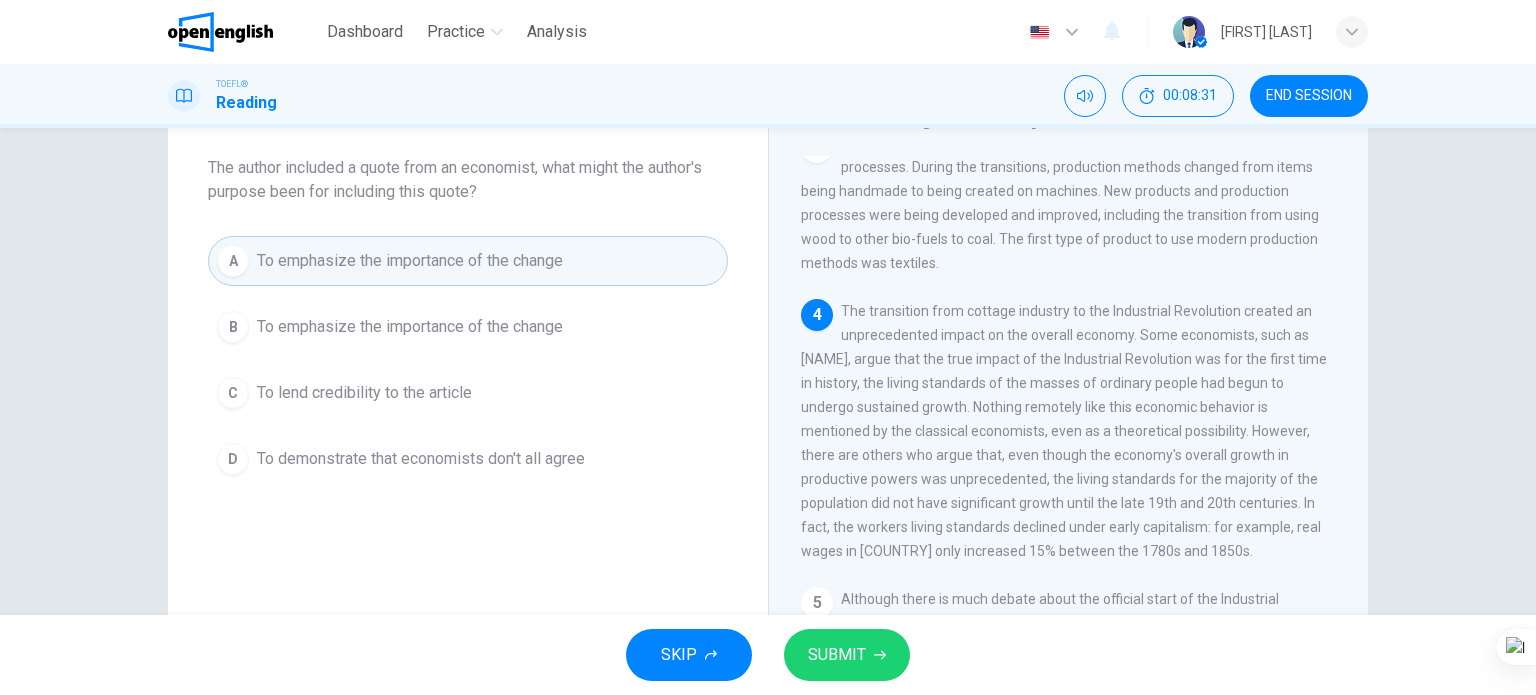 click on "SUBMIT" at bounding box center [837, 655] 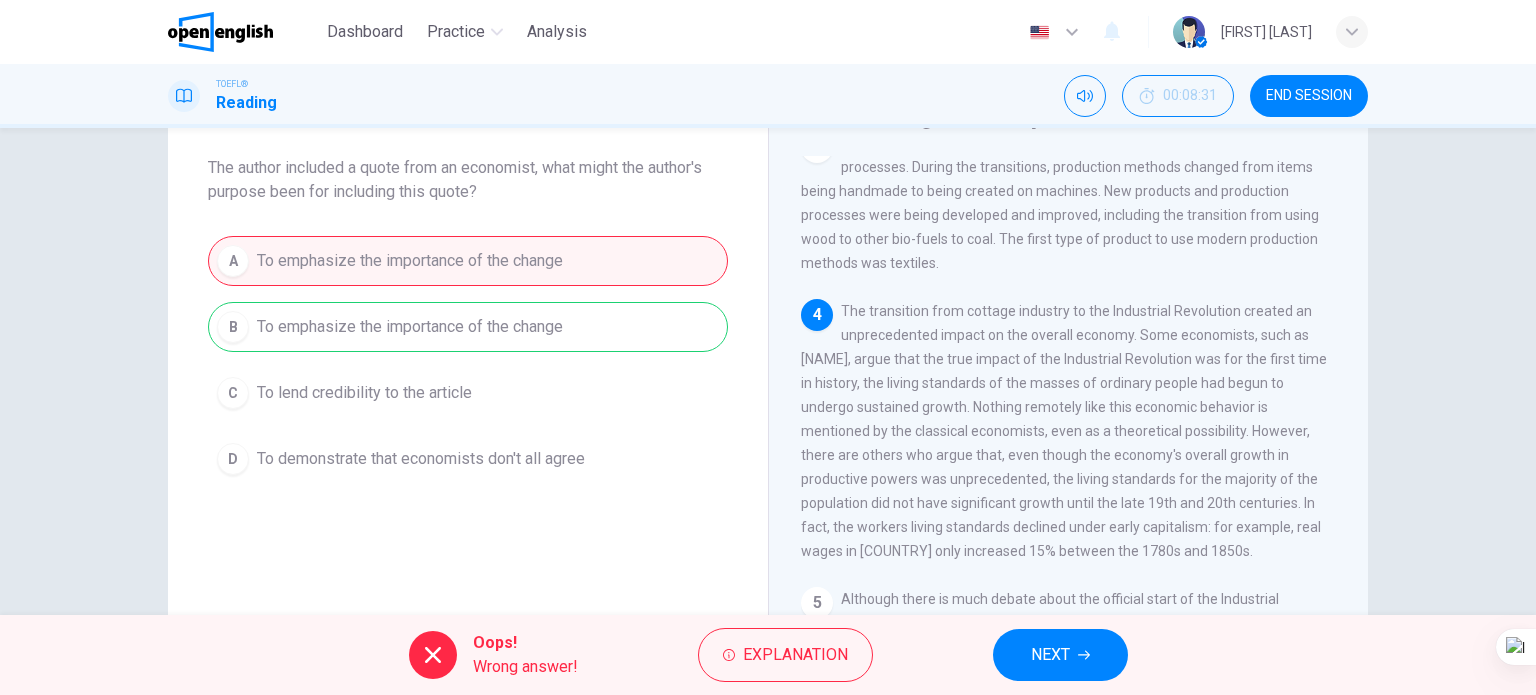 click on "NEXT" at bounding box center (1060, 655) 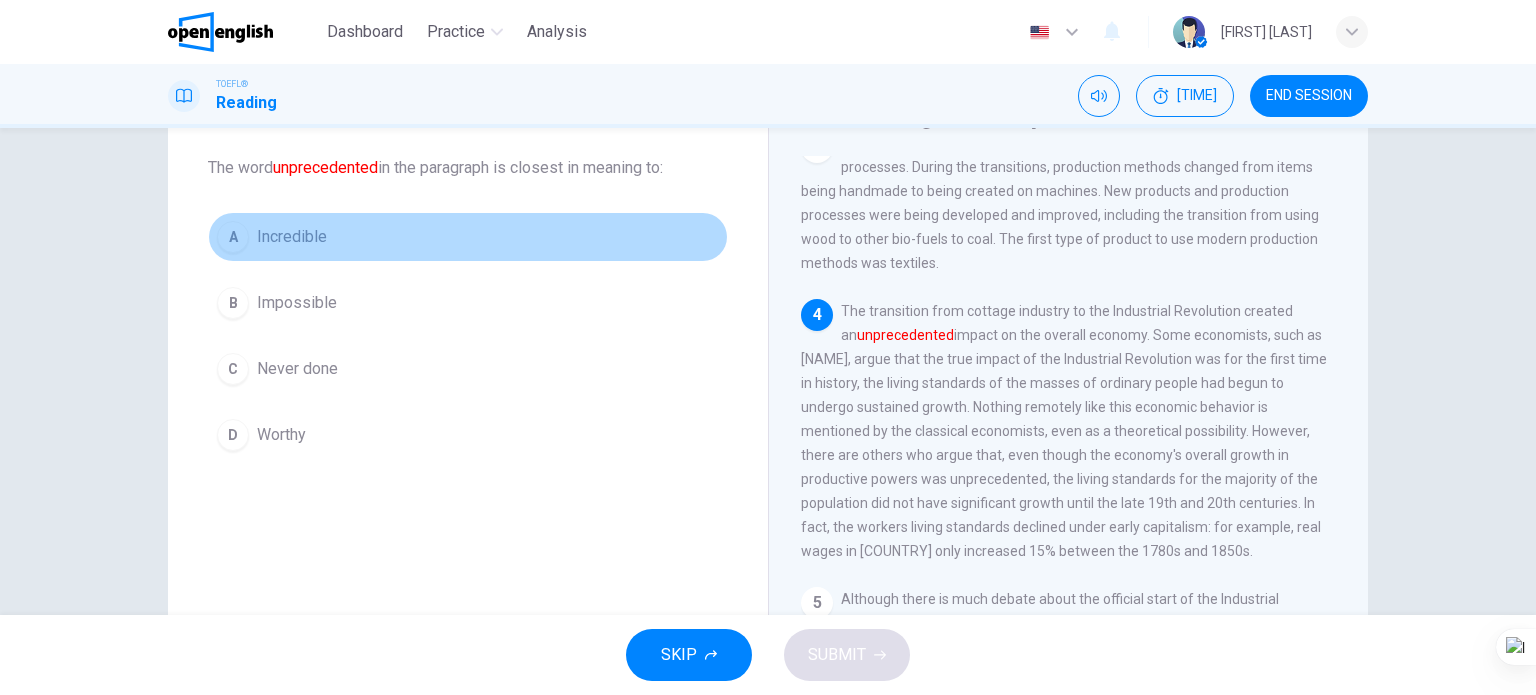 click on "A Incredible" at bounding box center [468, 237] 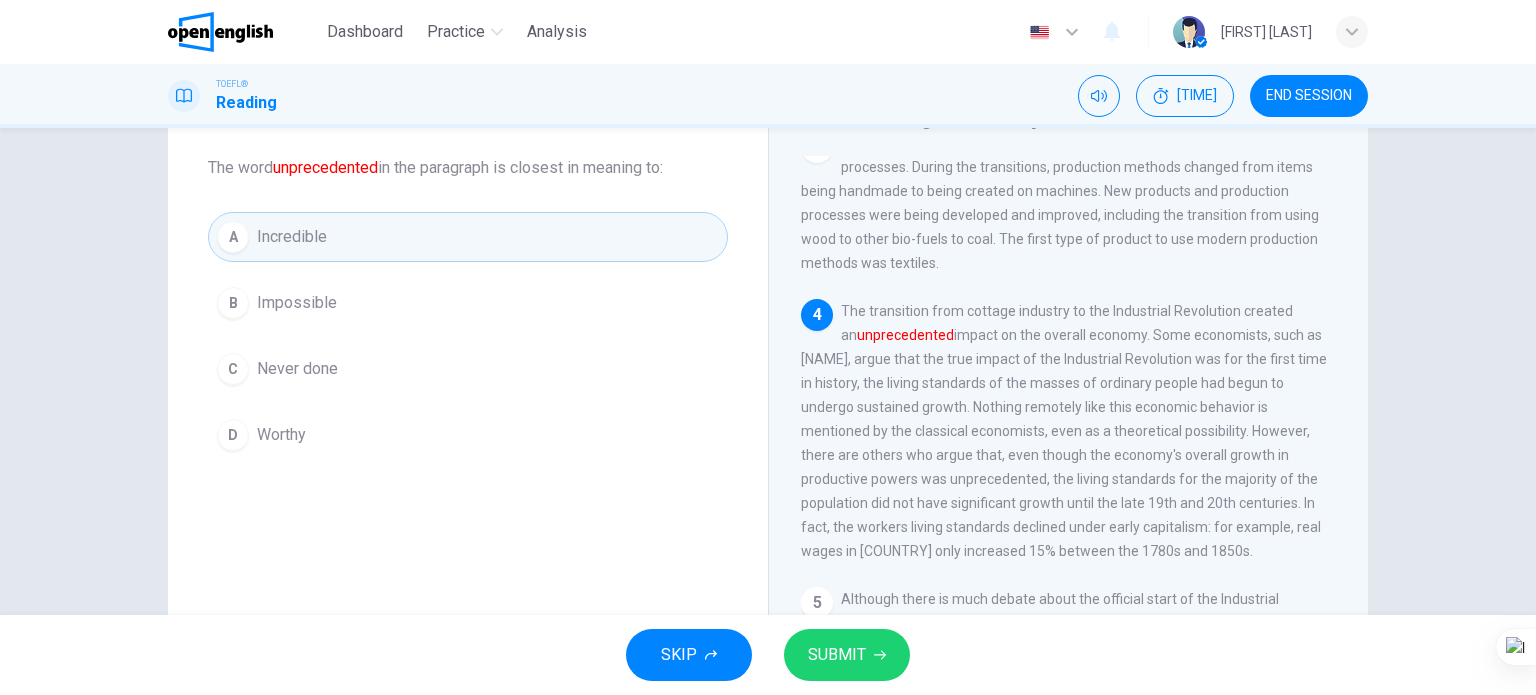click on "SUBMIT" at bounding box center (837, 655) 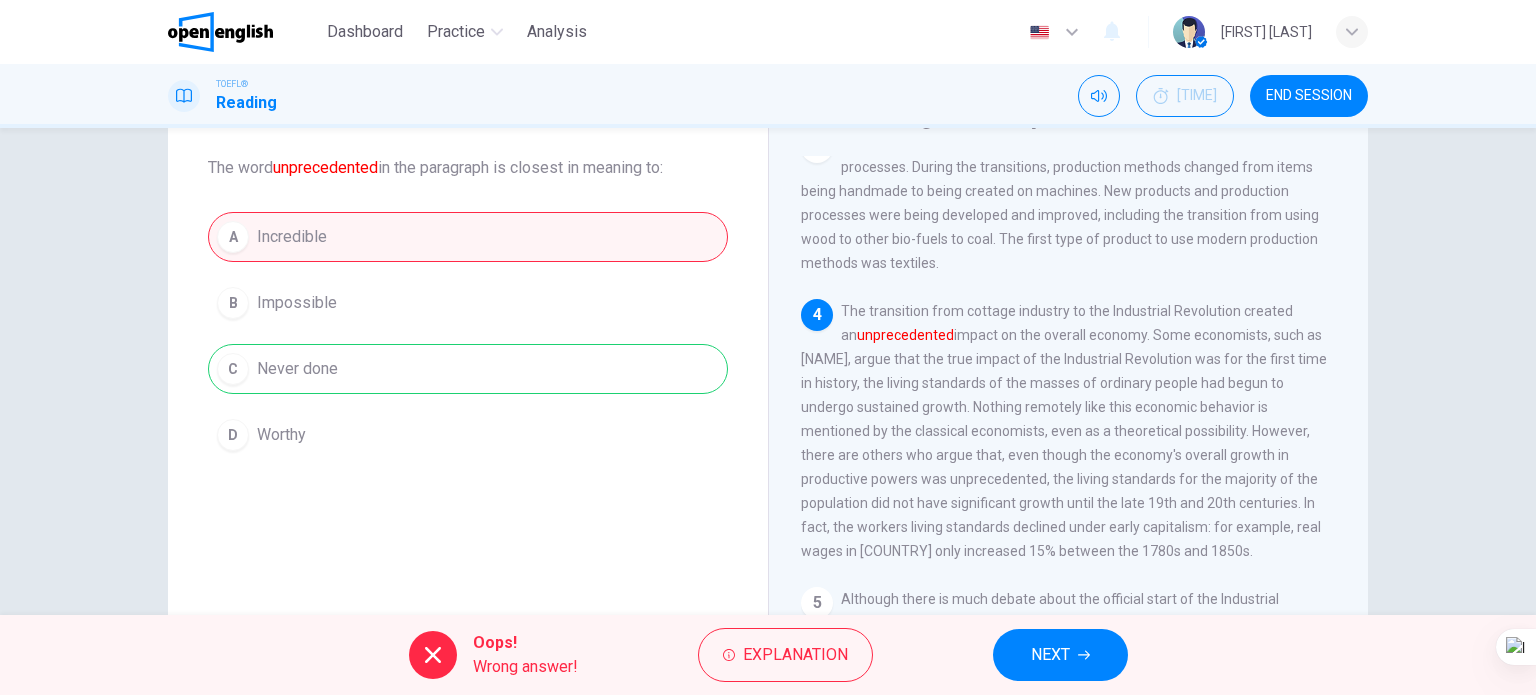 click on "NEXT" at bounding box center [1050, 655] 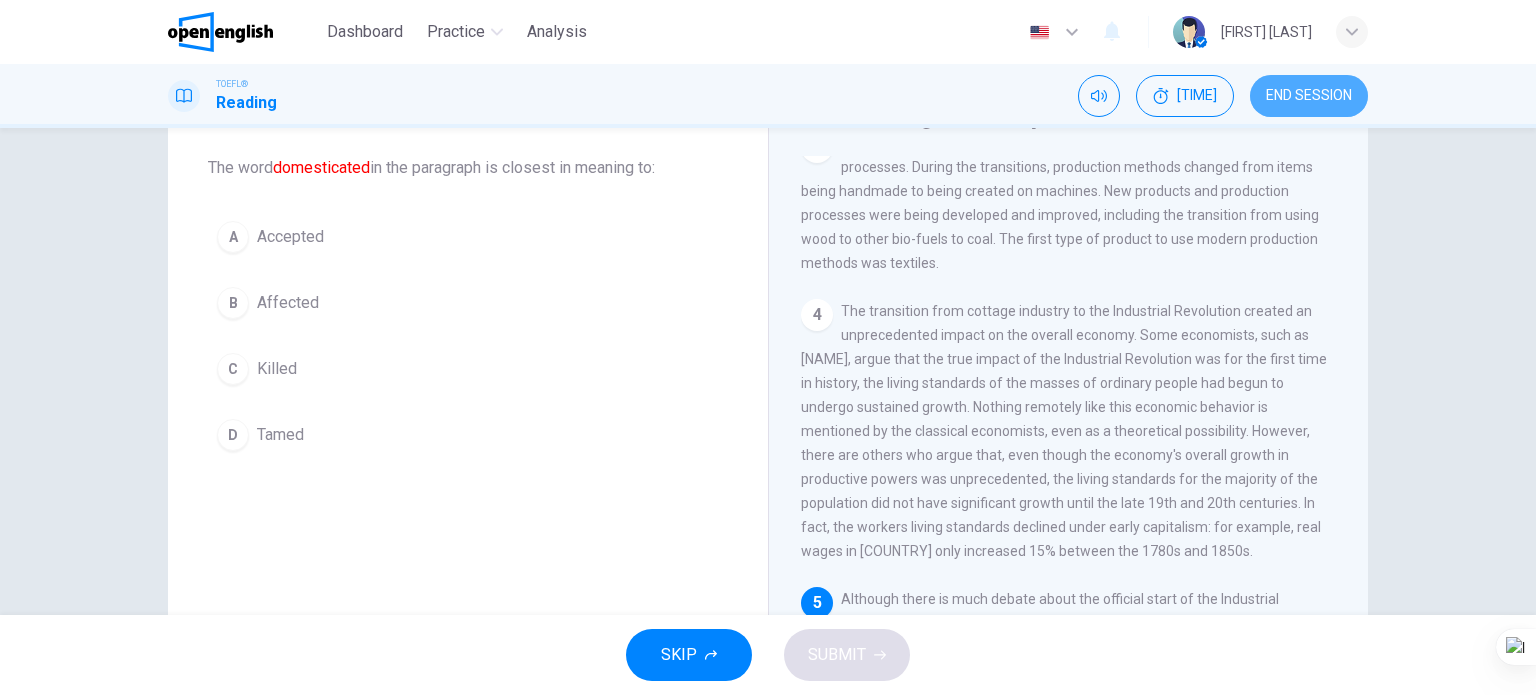 click on "END SESSION" at bounding box center [1309, 96] 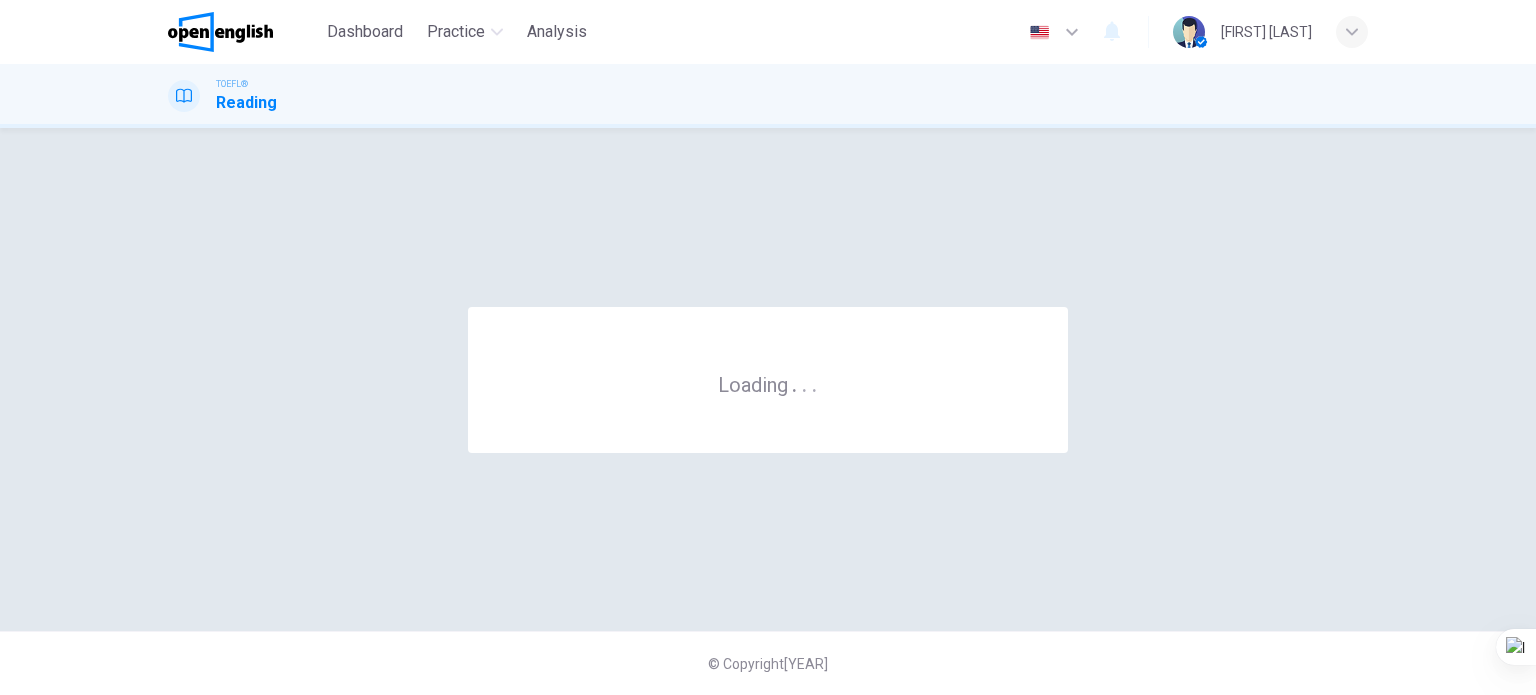 scroll, scrollTop: 0, scrollLeft: 0, axis: both 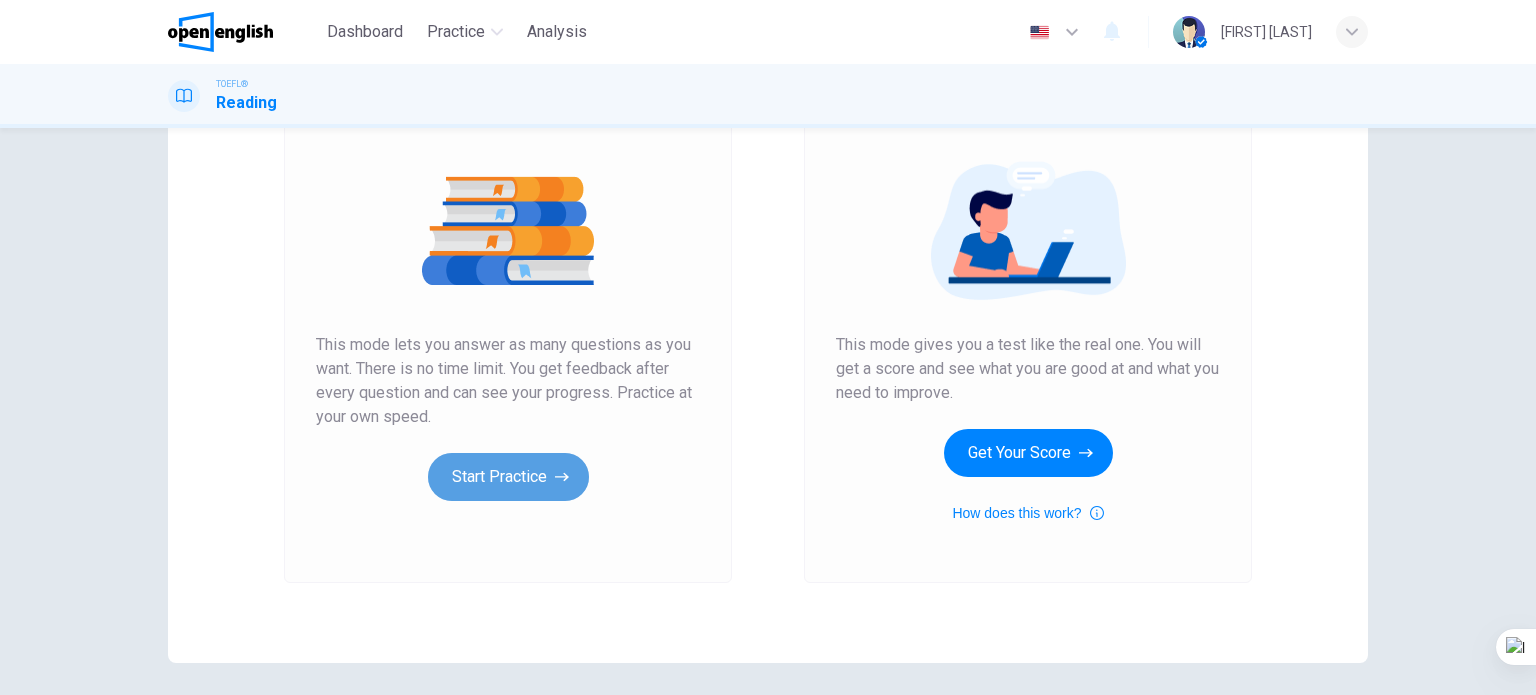 click on "Start Practice" at bounding box center [508, 477] 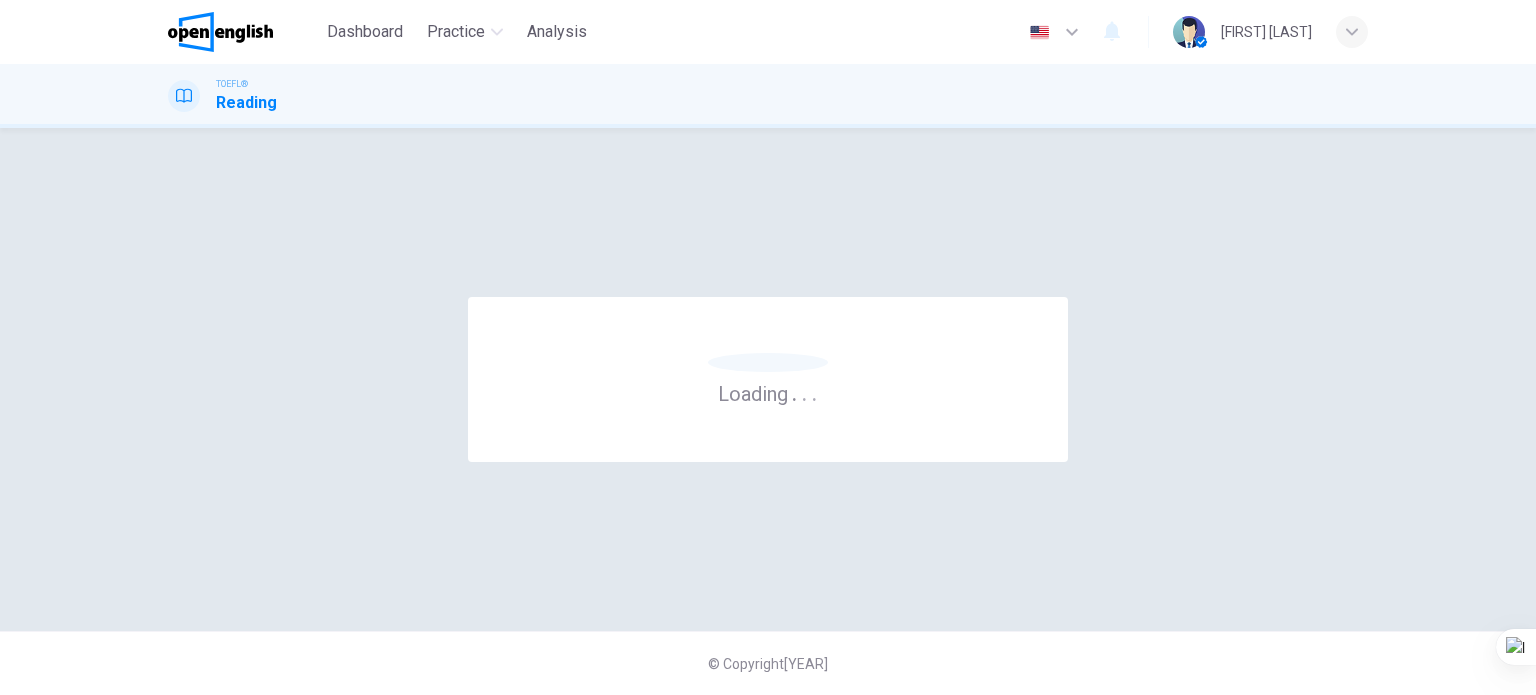 scroll, scrollTop: 0, scrollLeft: 0, axis: both 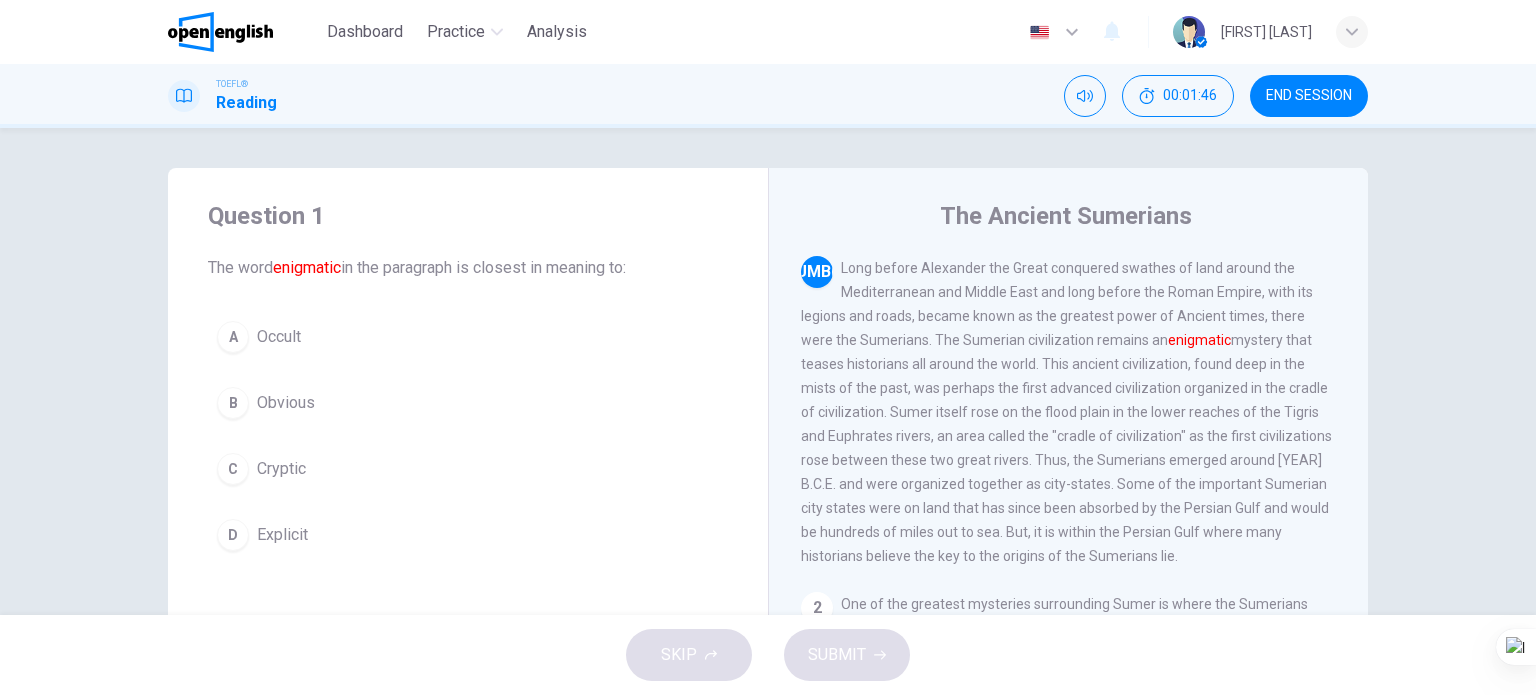 click on "Cryptic" at bounding box center (279, 337) 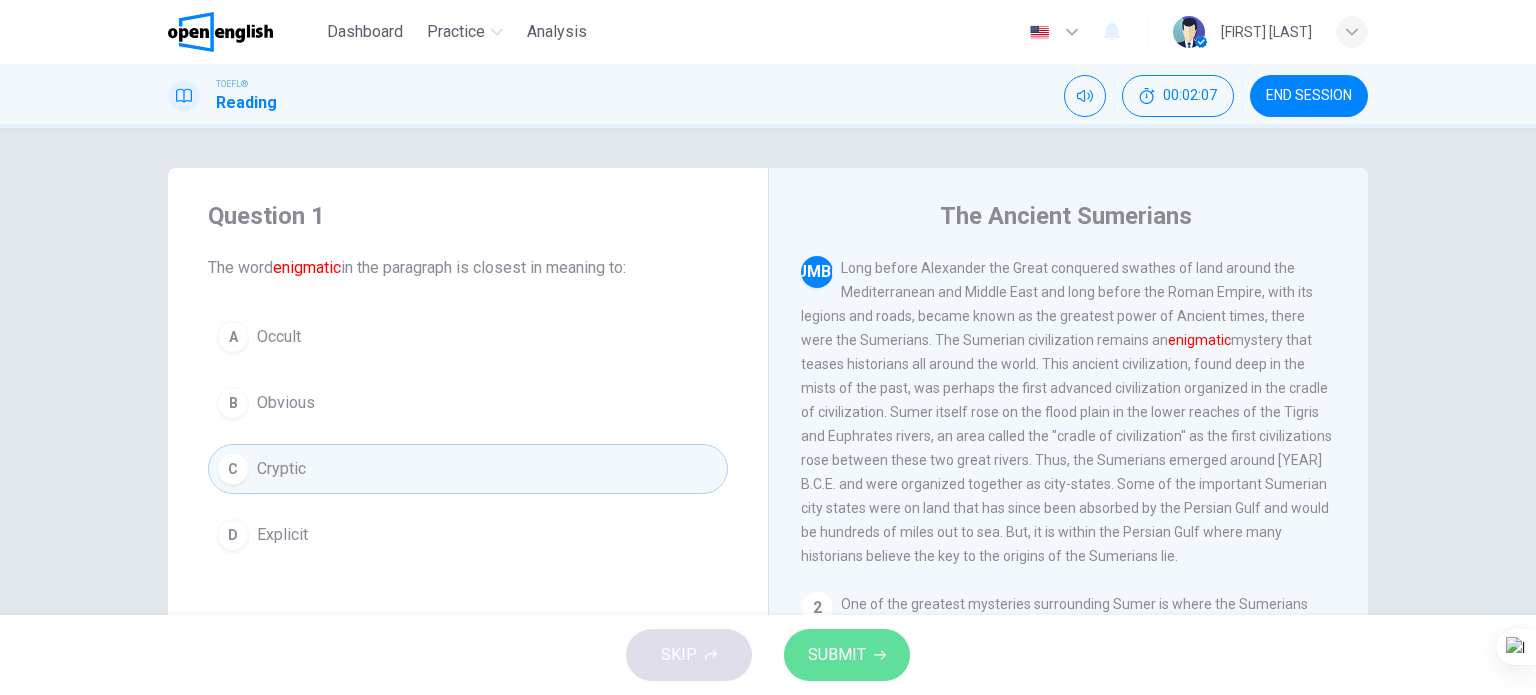 click on "SUBMIT" at bounding box center (837, 655) 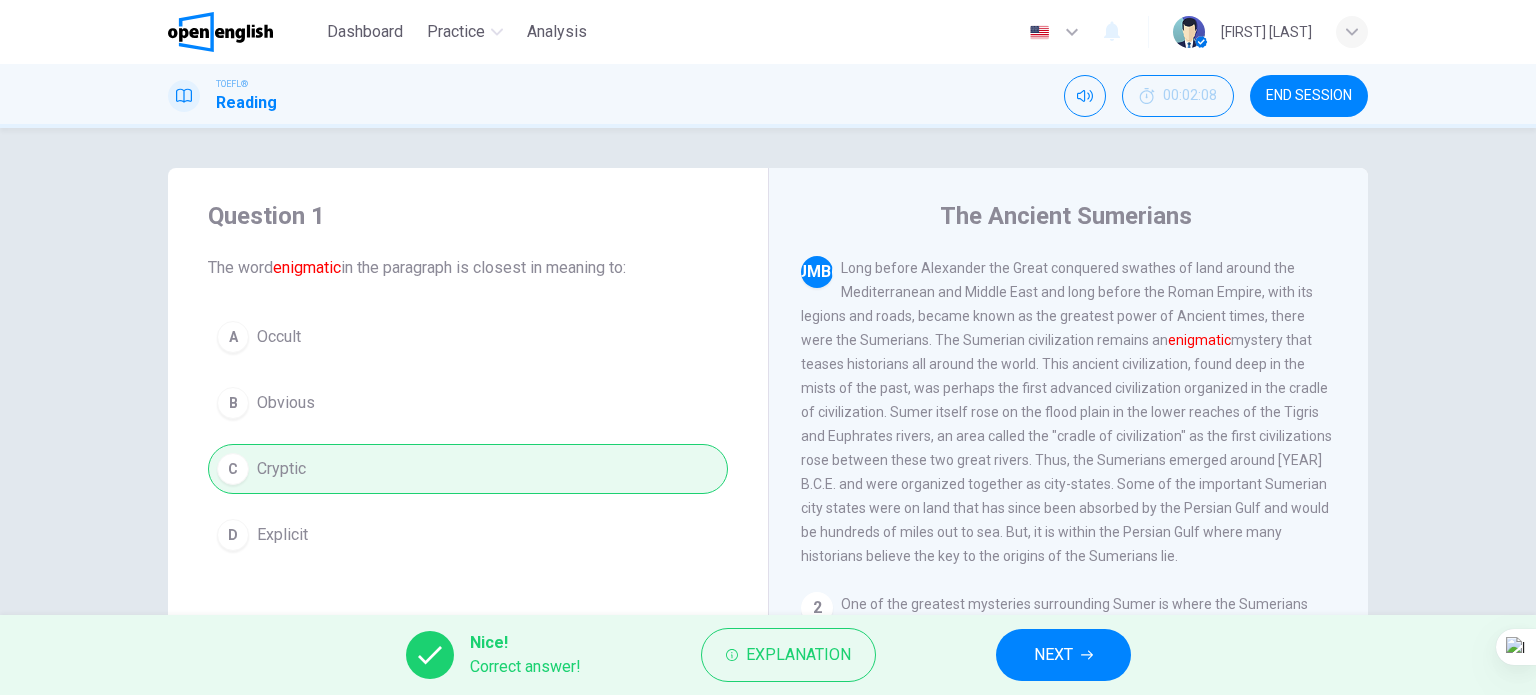 click on "NEXT" at bounding box center (1053, 655) 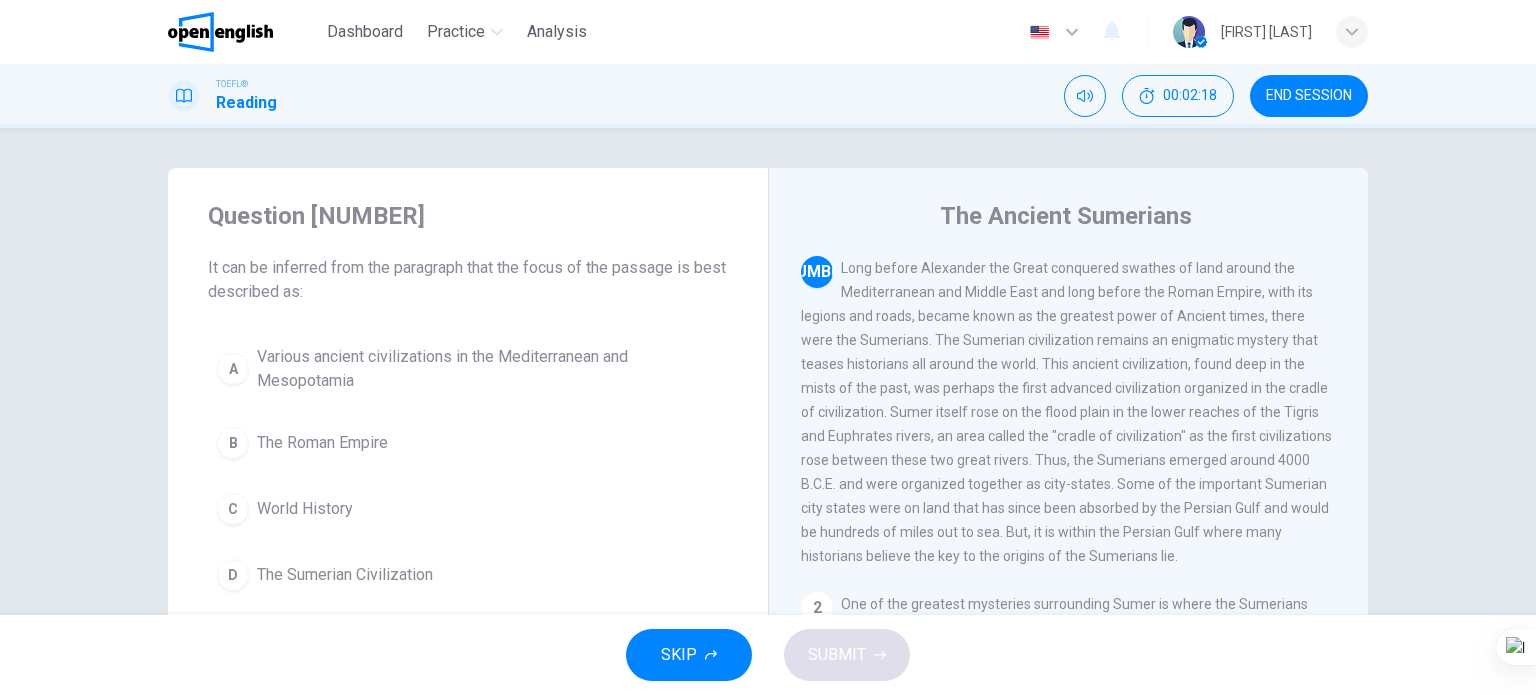 drag, startPoint x: 295, startPoint y: 450, endPoint x: 313, endPoint y: 470, distance: 26.907248 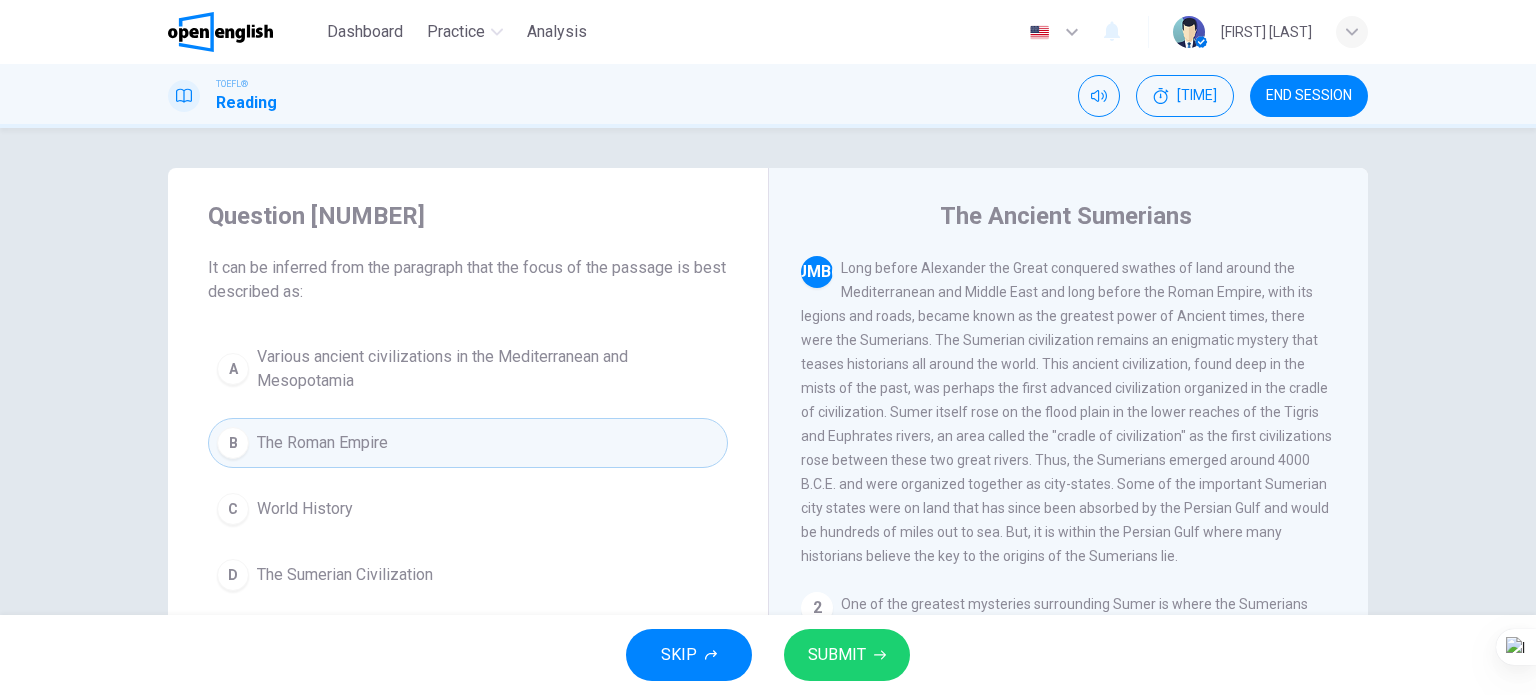 click on "SUBMIT" at bounding box center [837, 655] 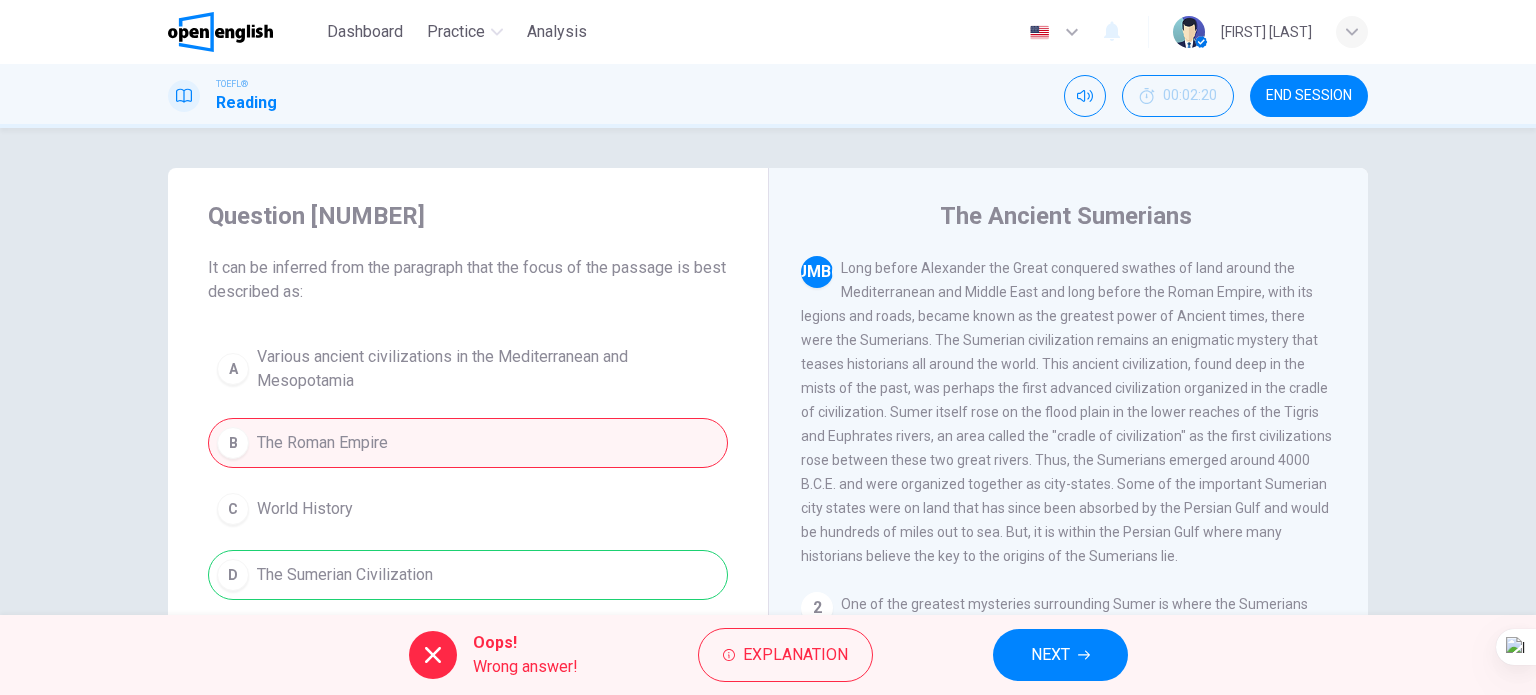 click on "NEXT" at bounding box center [1050, 655] 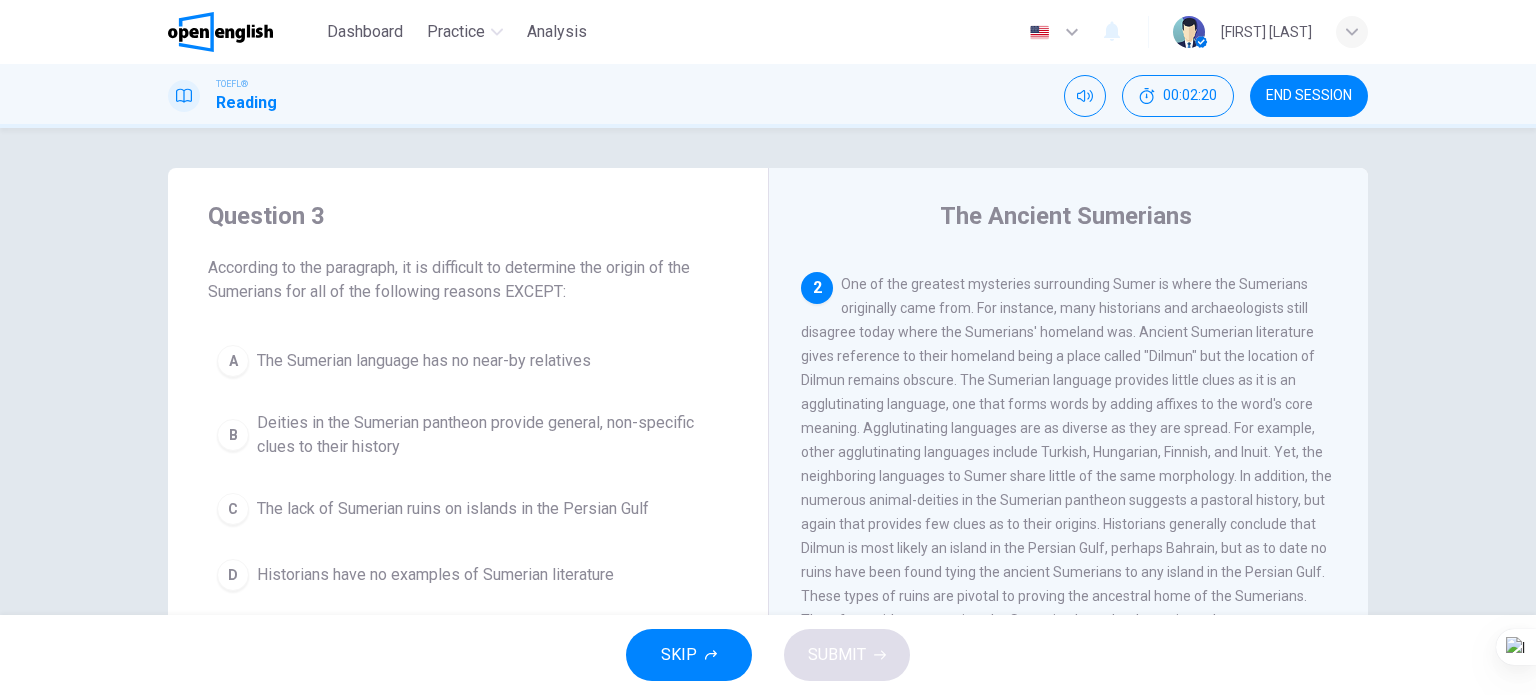 scroll, scrollTop: 343, scrollLeft: 0, axis: vertical 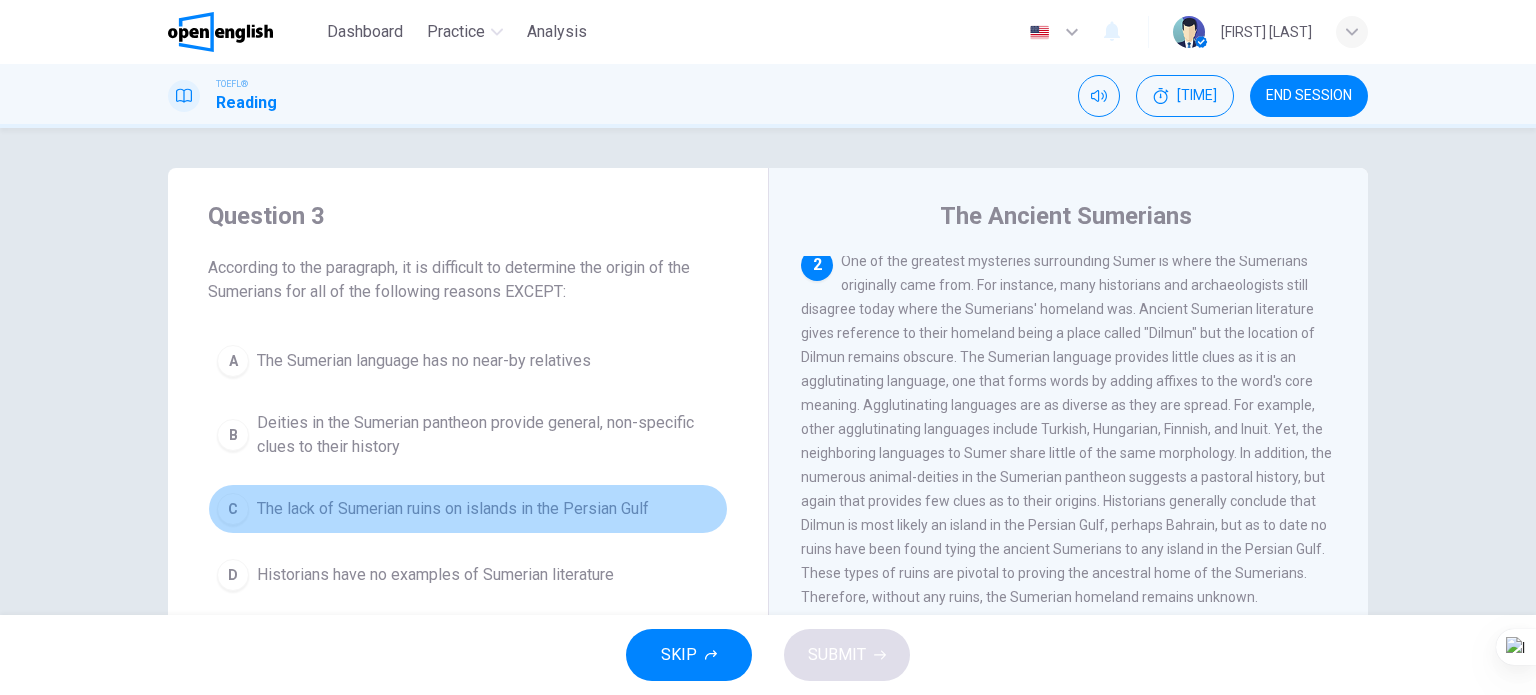 click on "The lack of Sumerian ruins on islands in the Persian Gulf" at bounding box center [424, 361] 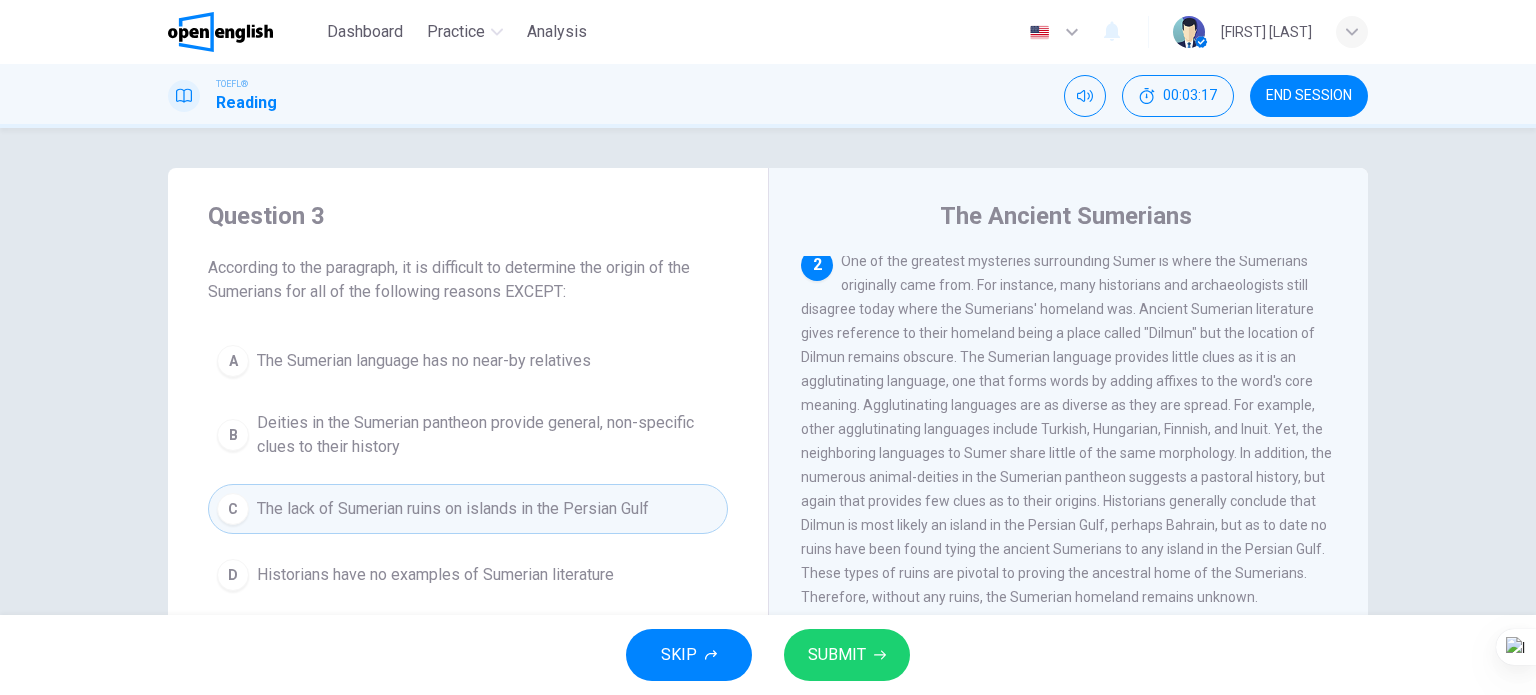 click on "SUBMIT" at bounding box center [837, 655] 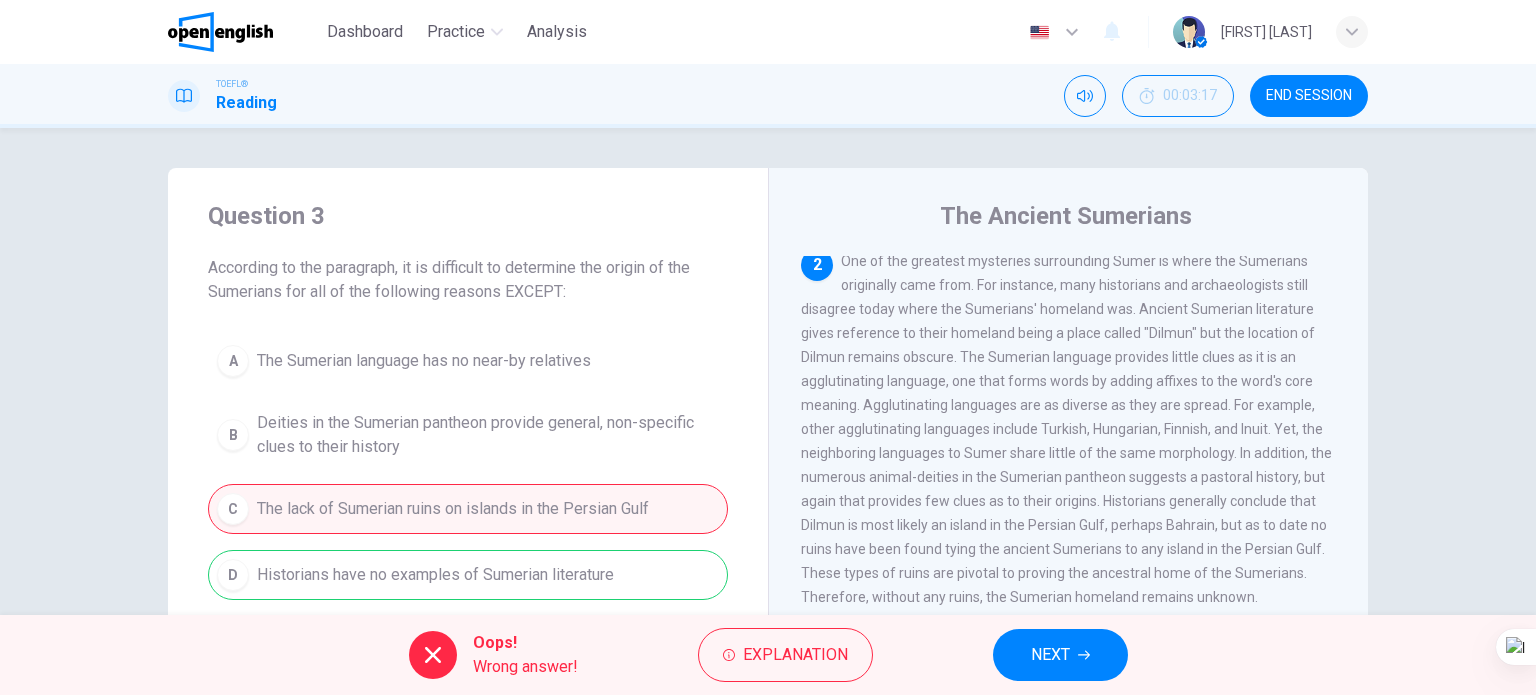 click on "NEXT" at bounding box center (1050, 655) 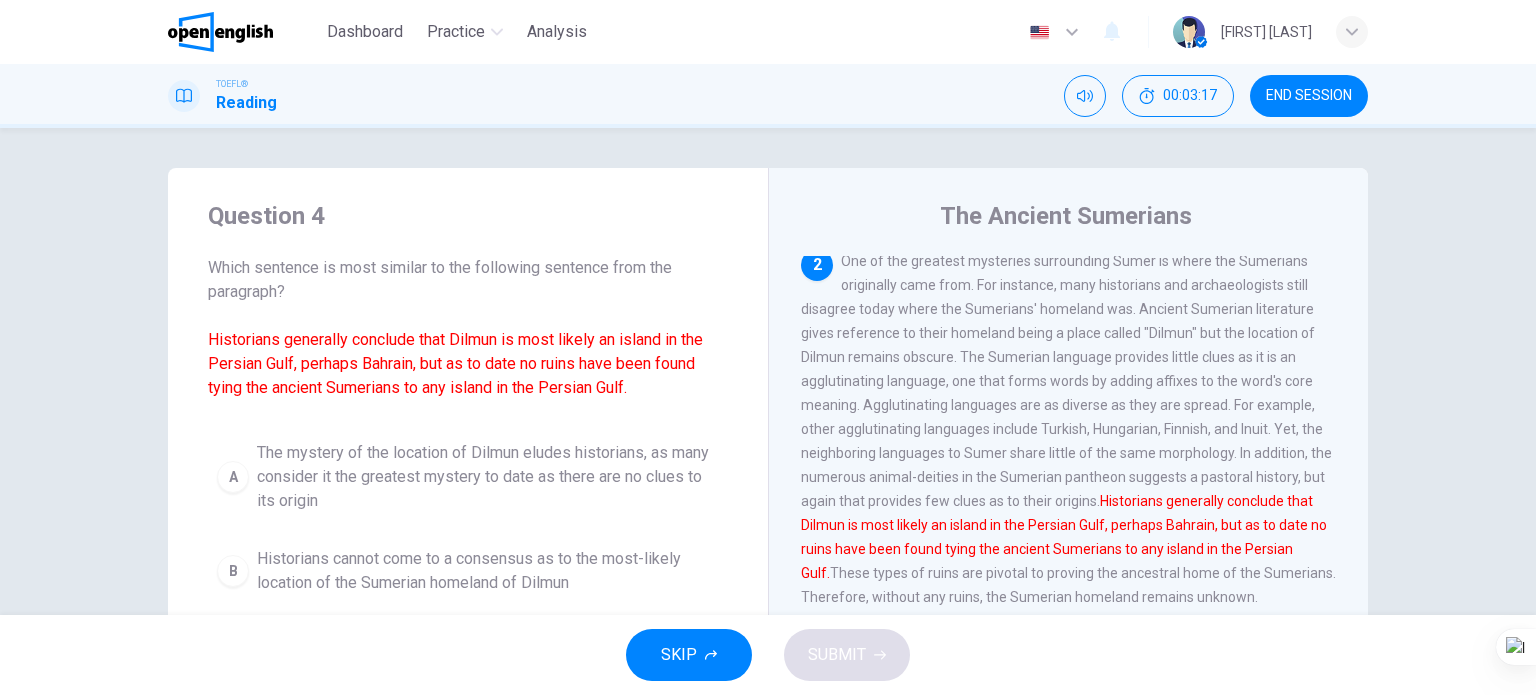 scroll, scrollTop: 346, scrollLeft: 0, axis: vertical 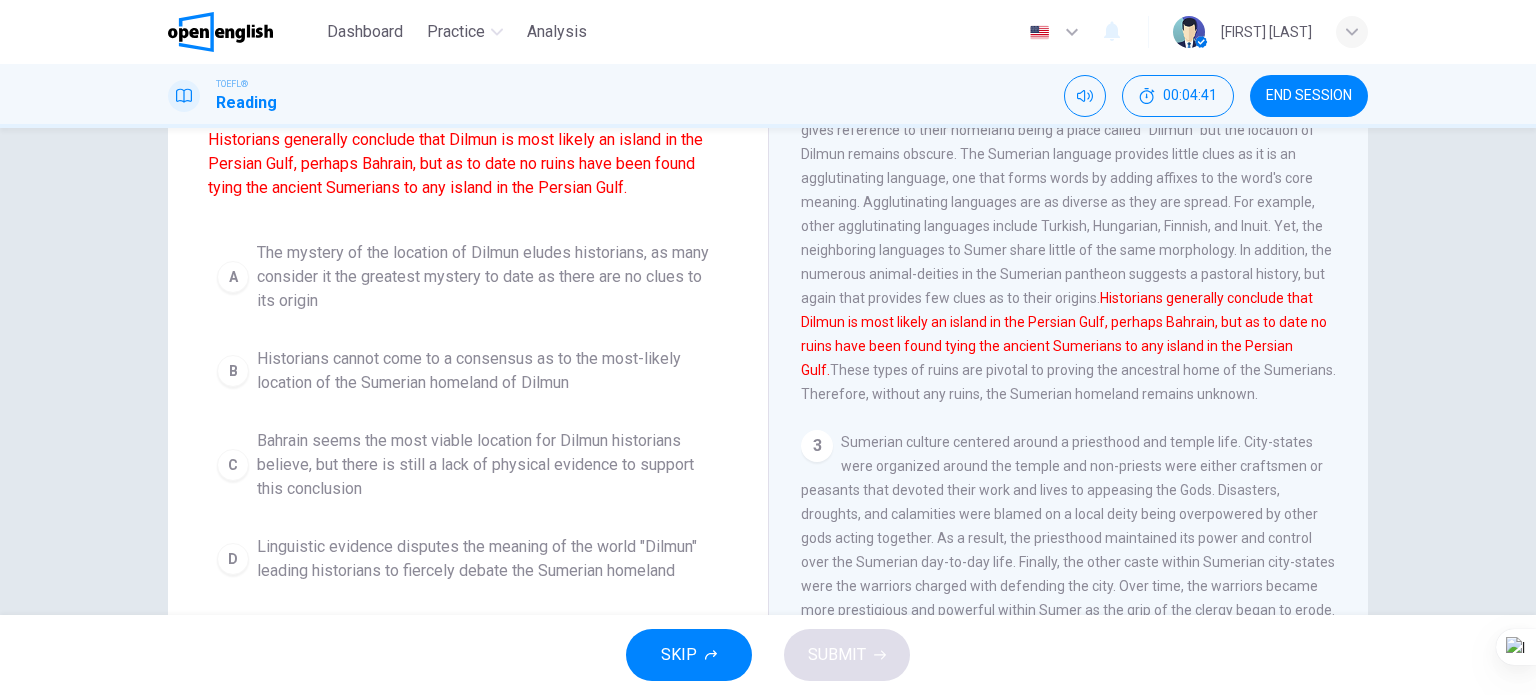 click on "Bahrain seems the most viable location for Dilmun historians believe, but there is still a lack of physical evidence to support this conclusion" at bounding box center [488, 277] 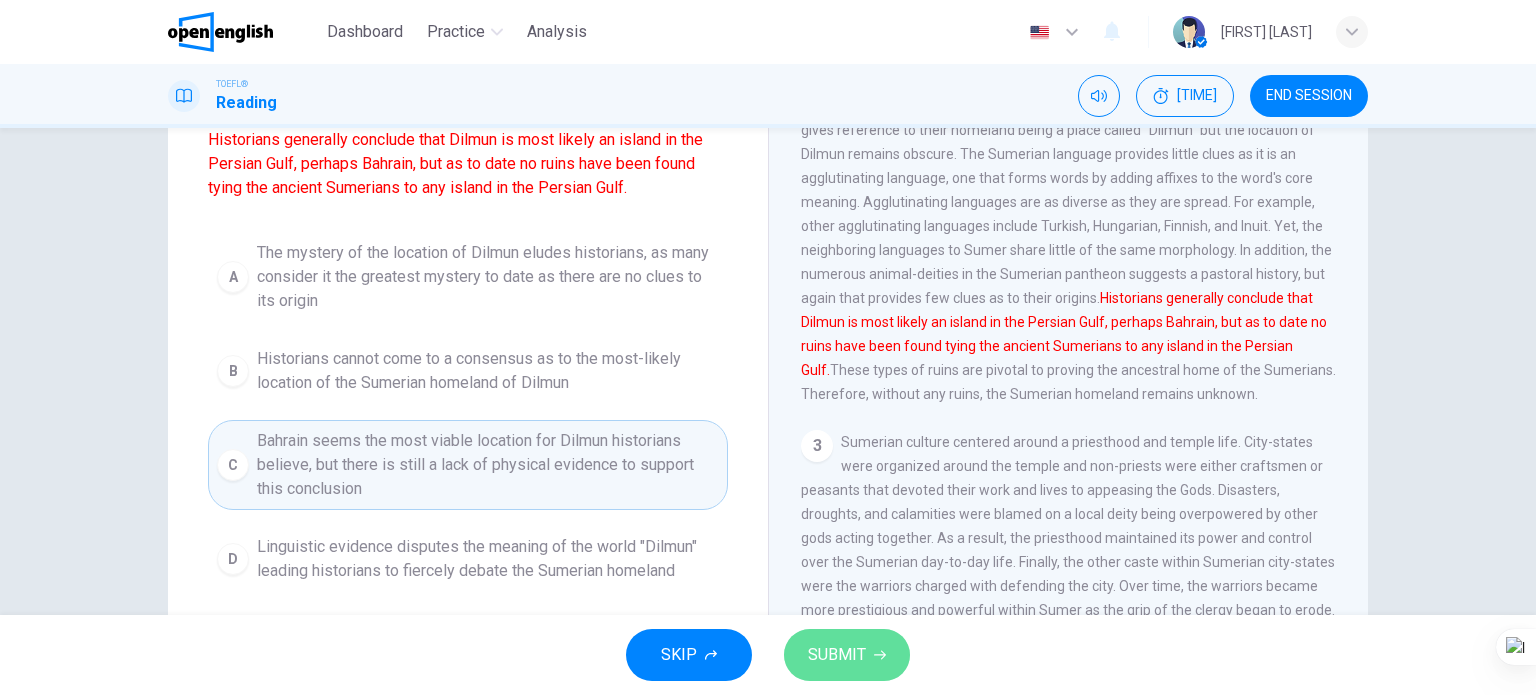 click on "SUBMIT" at bounding box center (847, 655) 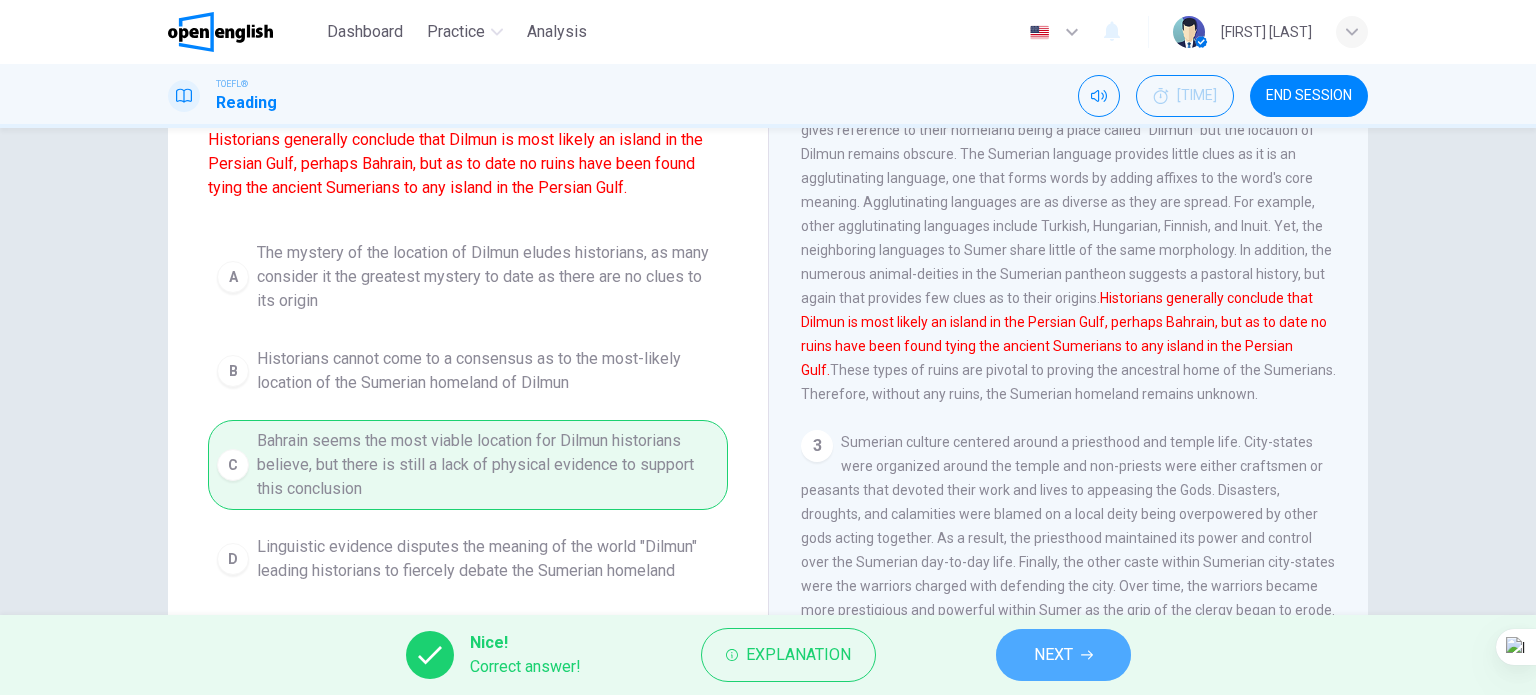 click on "NEXT" at bounding box center (1053, 655) 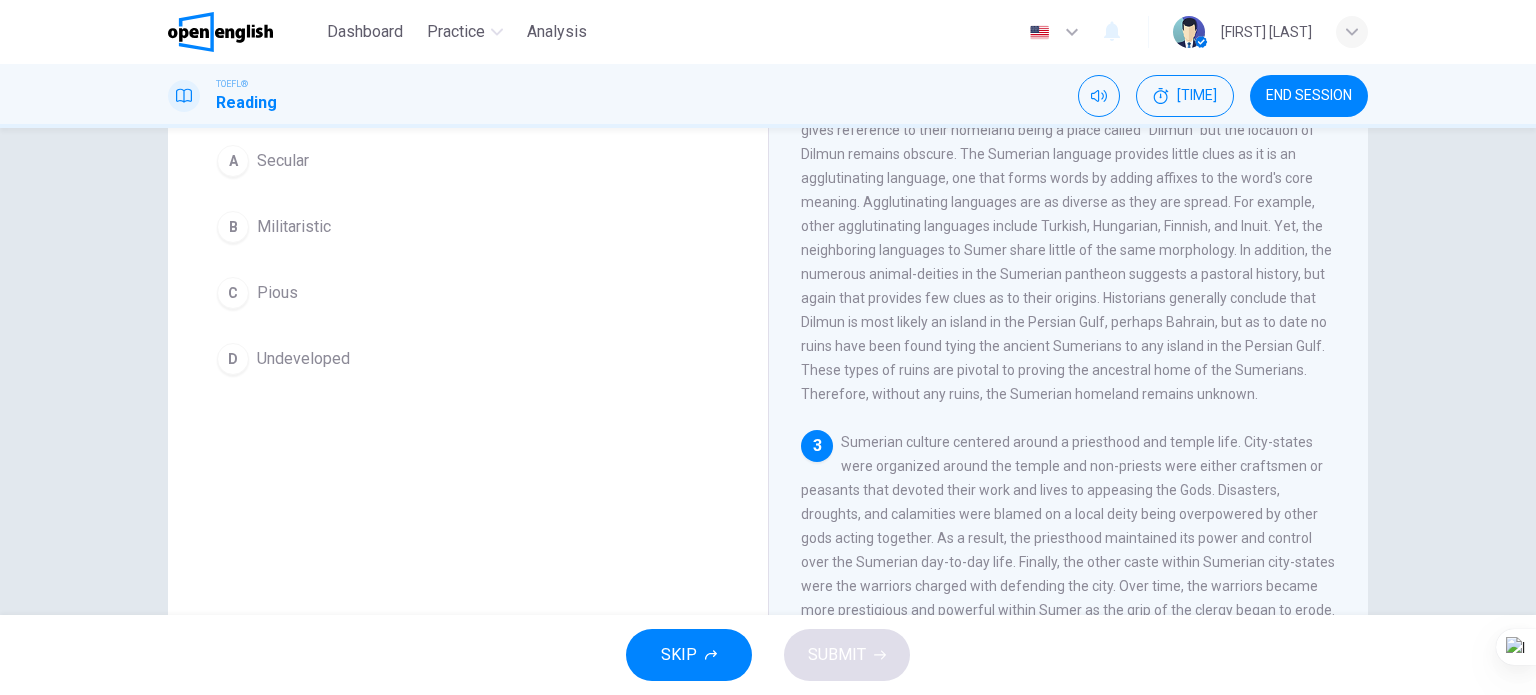 scroll, scrollTop: 615, scrollLeft: 0, axis: vertical 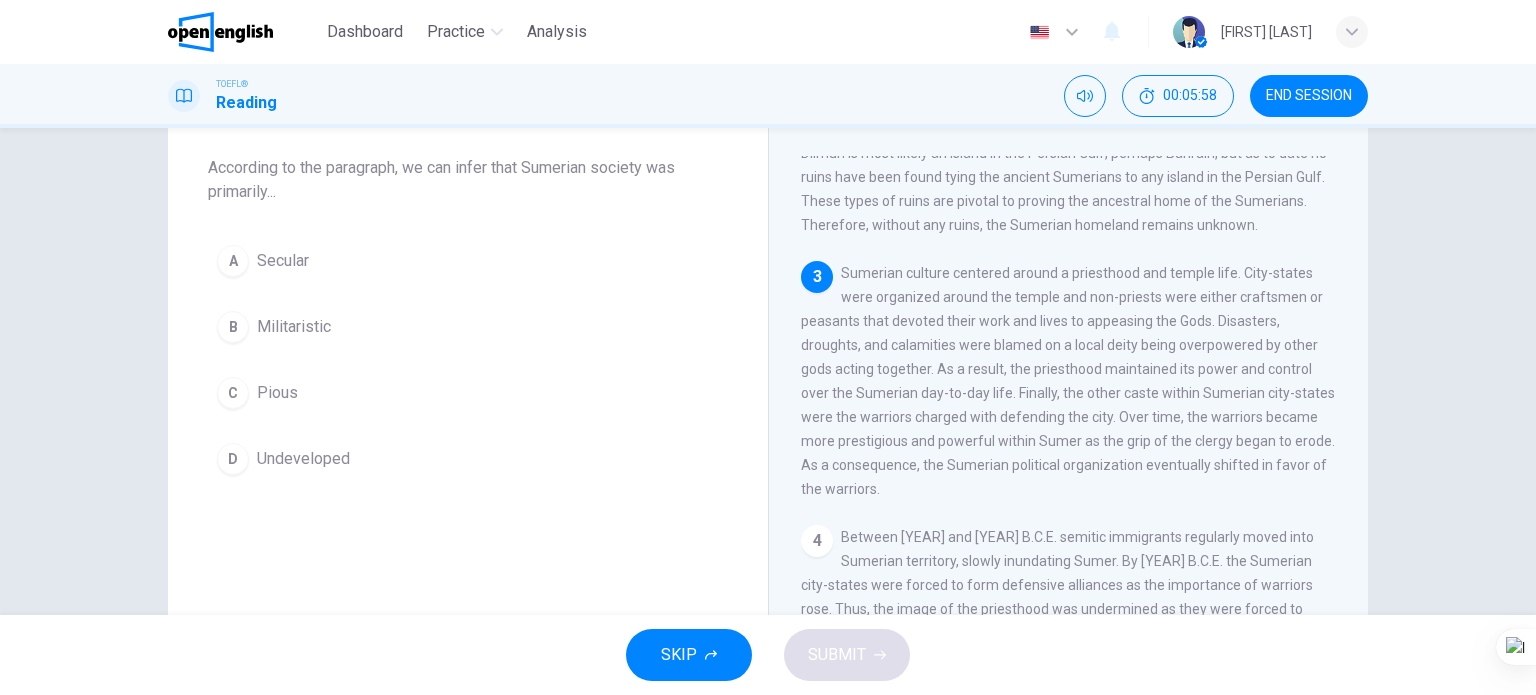 click on "B Militaristic" at bounding box center (468, 327) 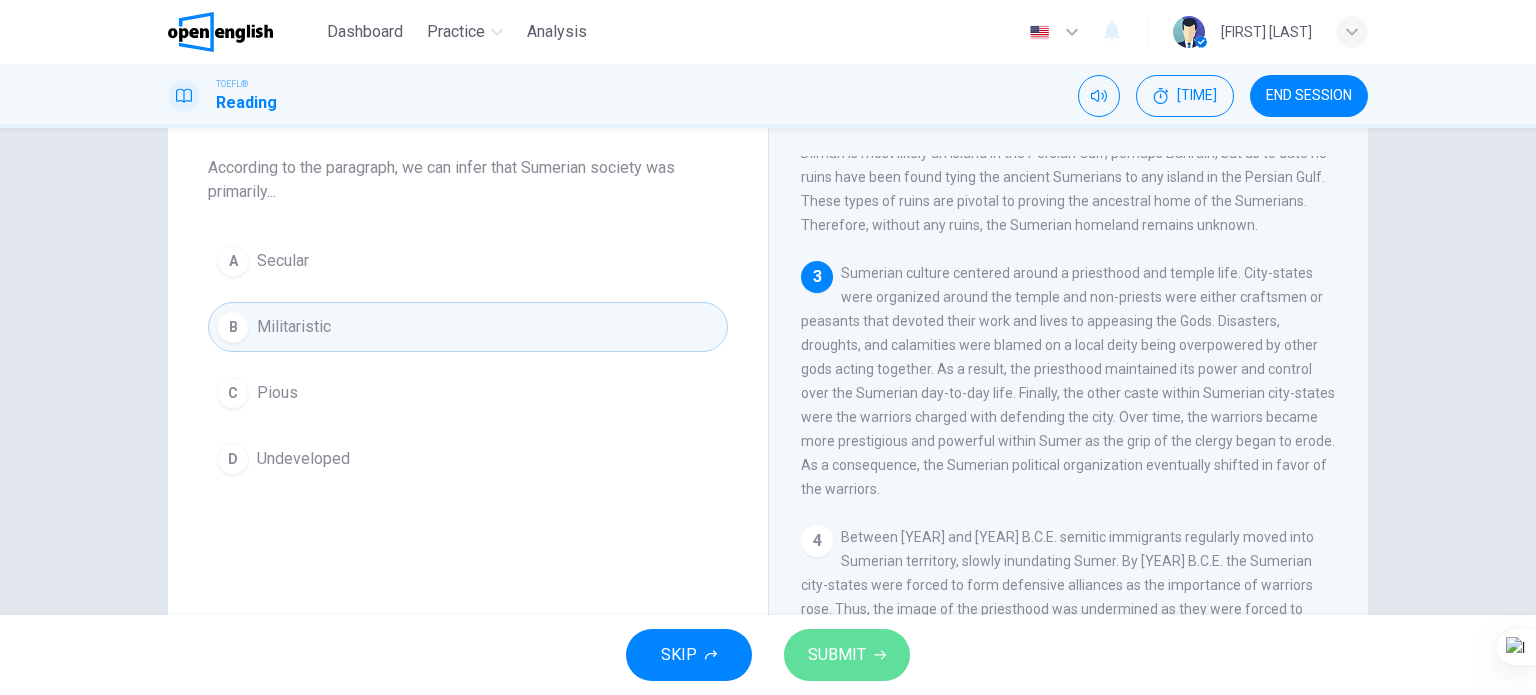 click on "SUBMIT" at bounding box center (847, 655) 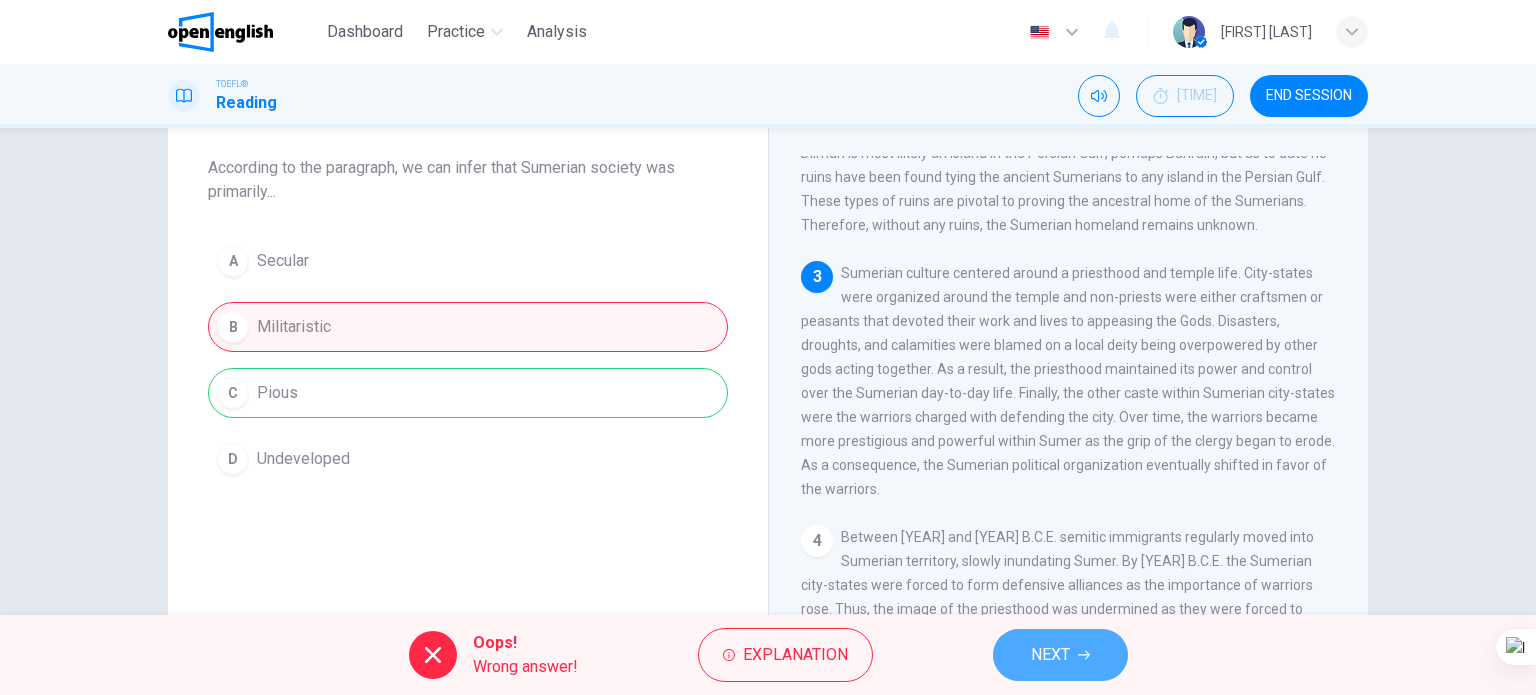 click on "NEXT" at bounding box center [1050, 655] 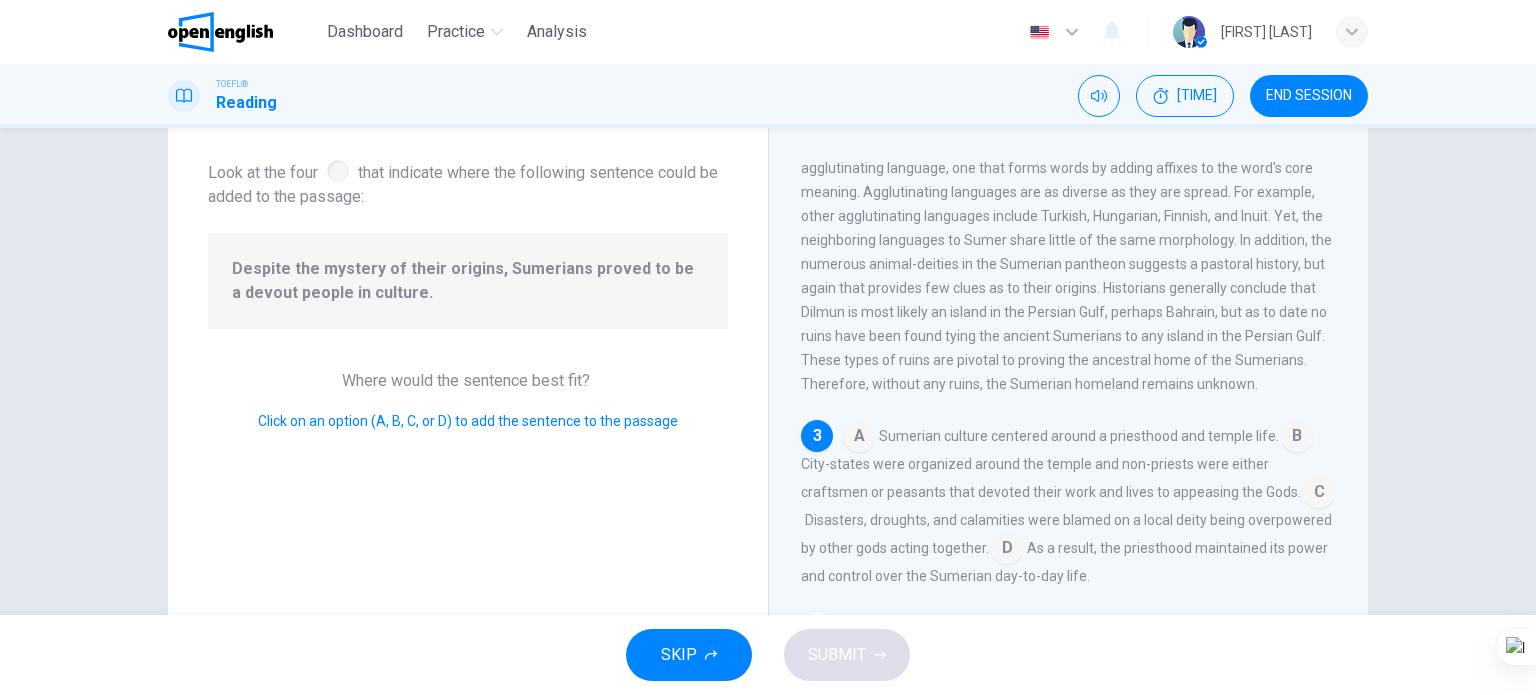 scroll, scrollTop: 535, scrollLeft: 0, axis: vertical 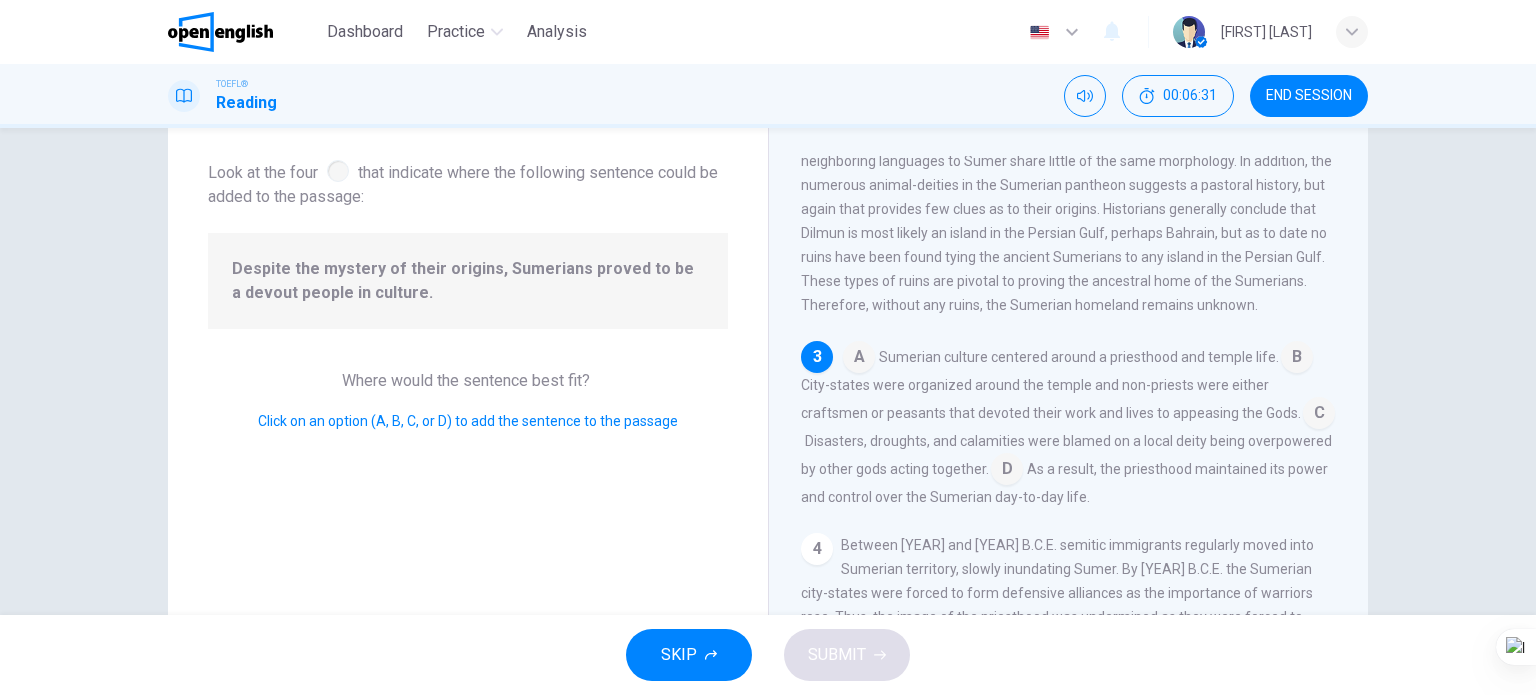 click at bounding box center [859, 359] 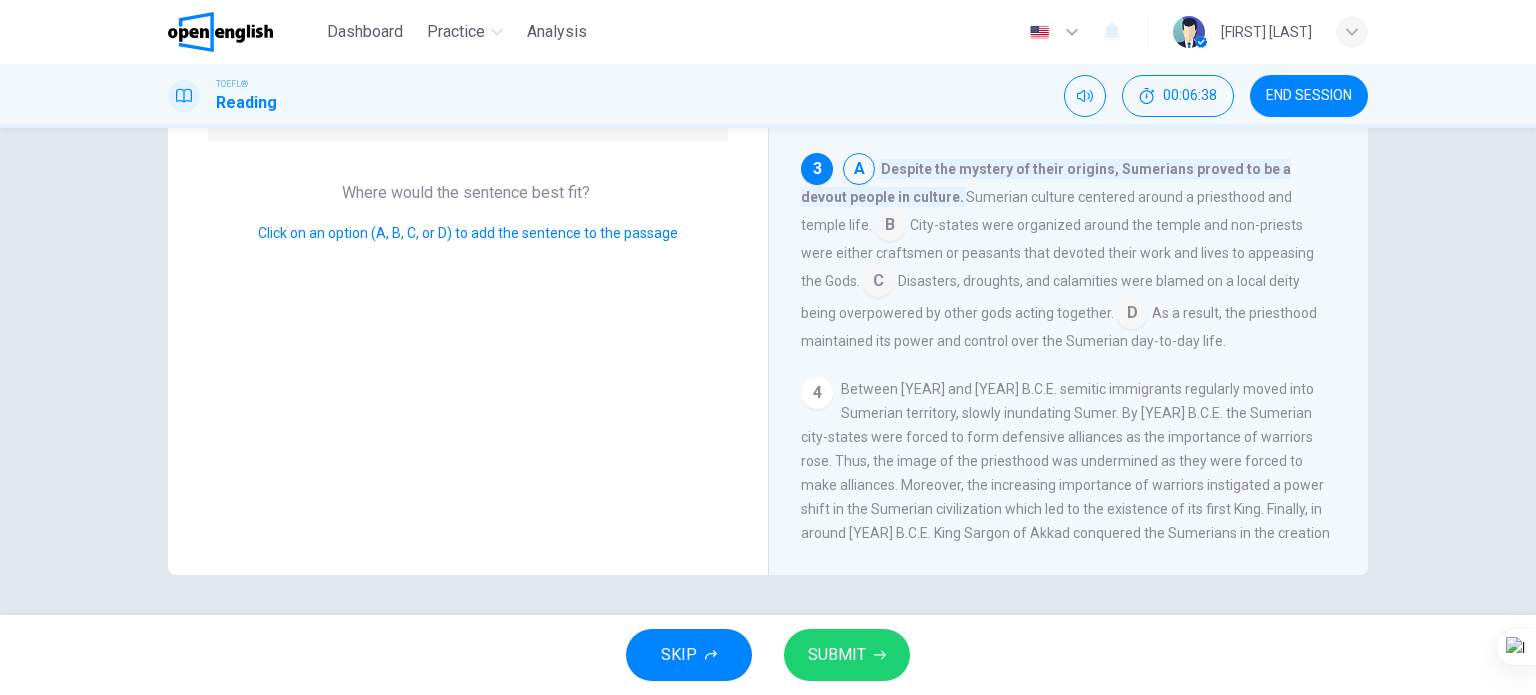 scroll, scrollTop: 0, scrollLeft: 0, axis: both 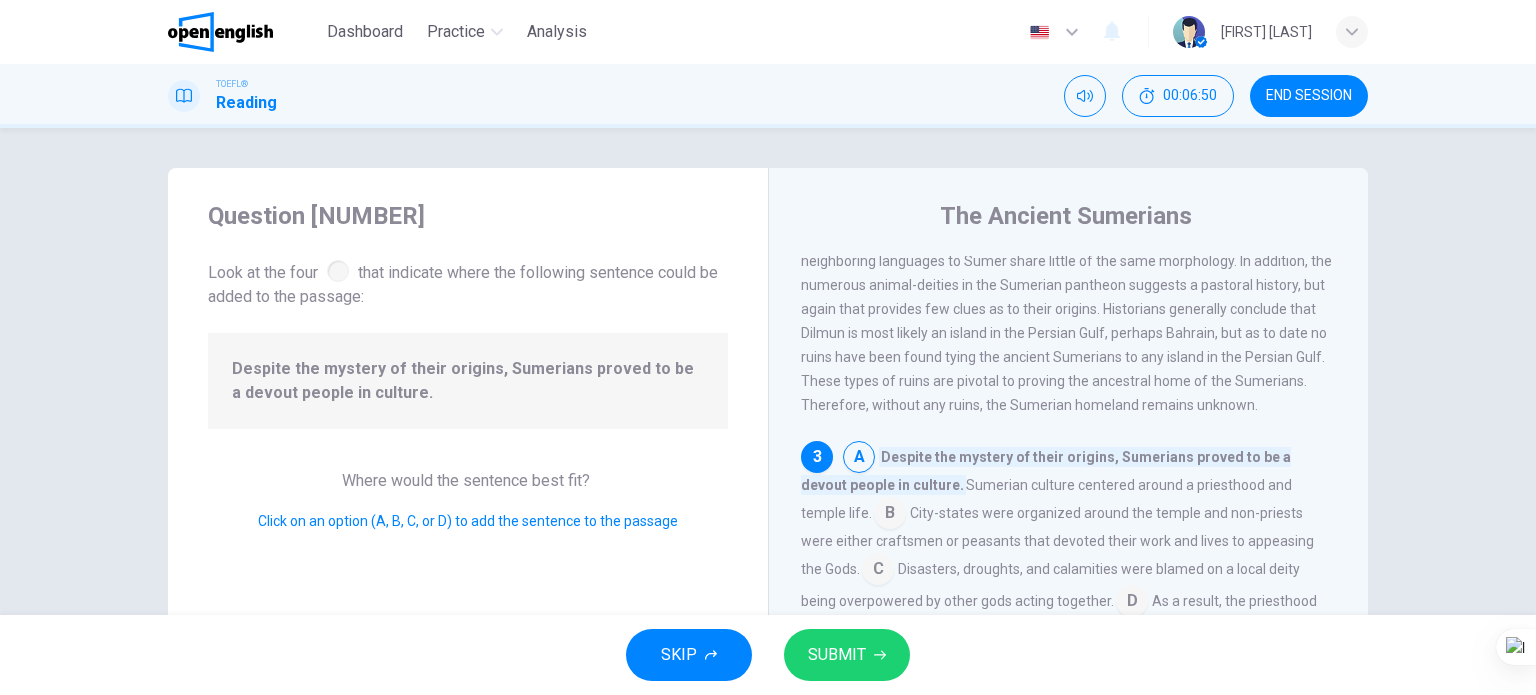 click on "SUBMIT" at bounding box center [837, 655] 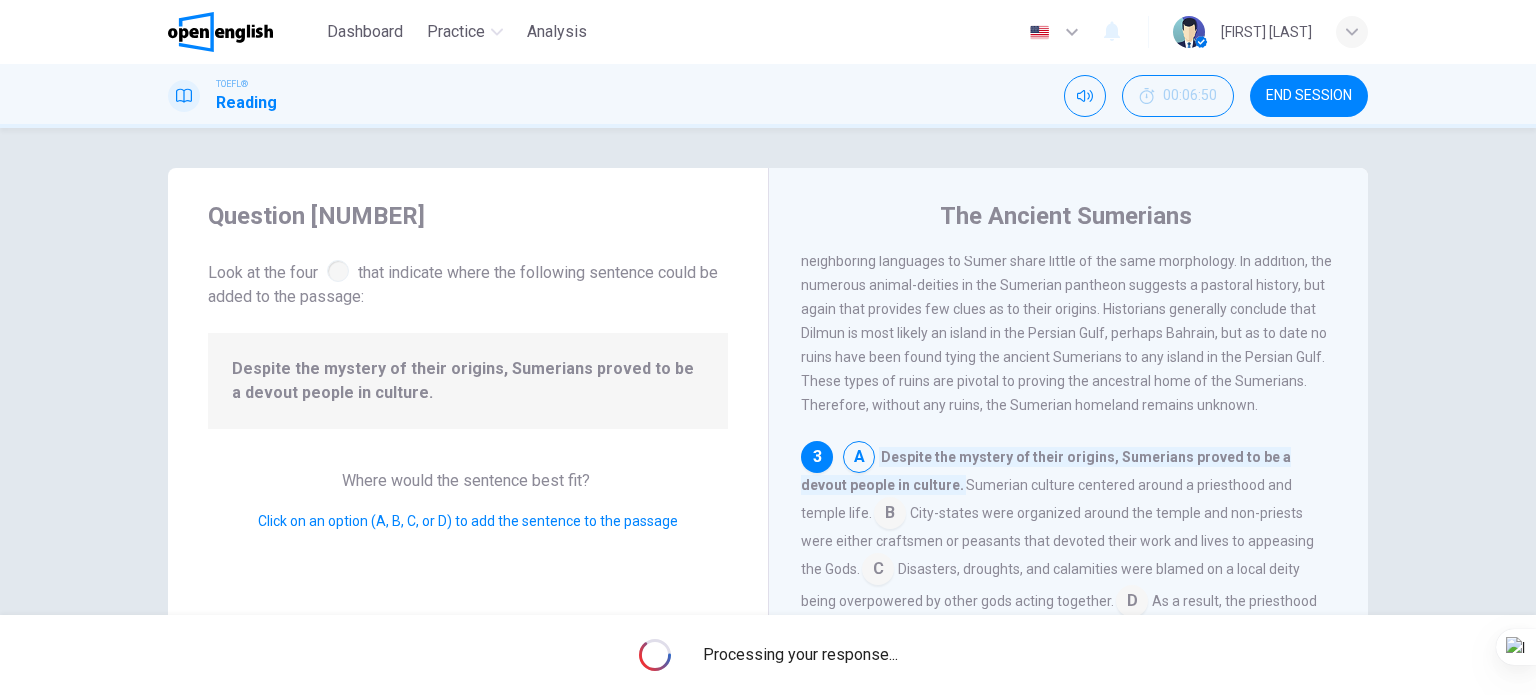 click on "Processing your response..." at bounding box center (800, 655) 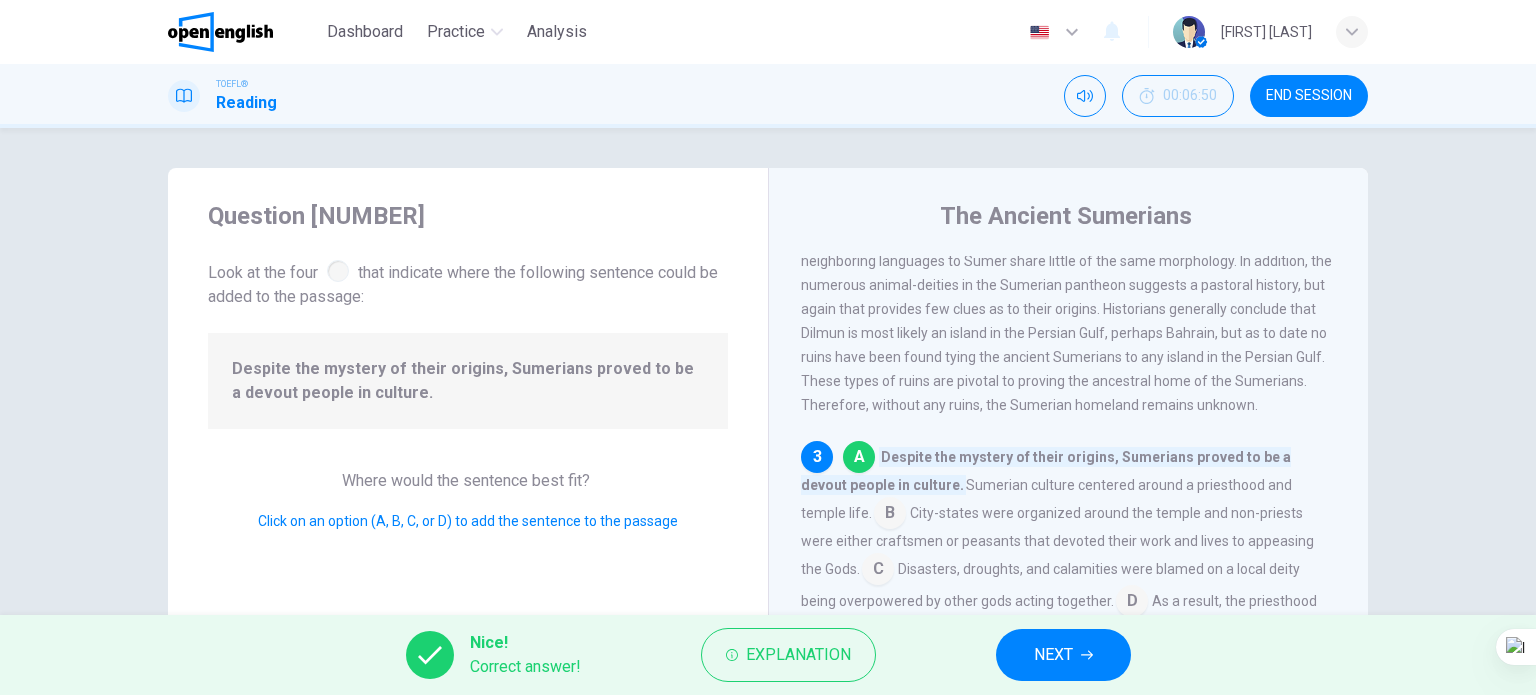 click on "NEXT" at bounding box center (1053, 655) 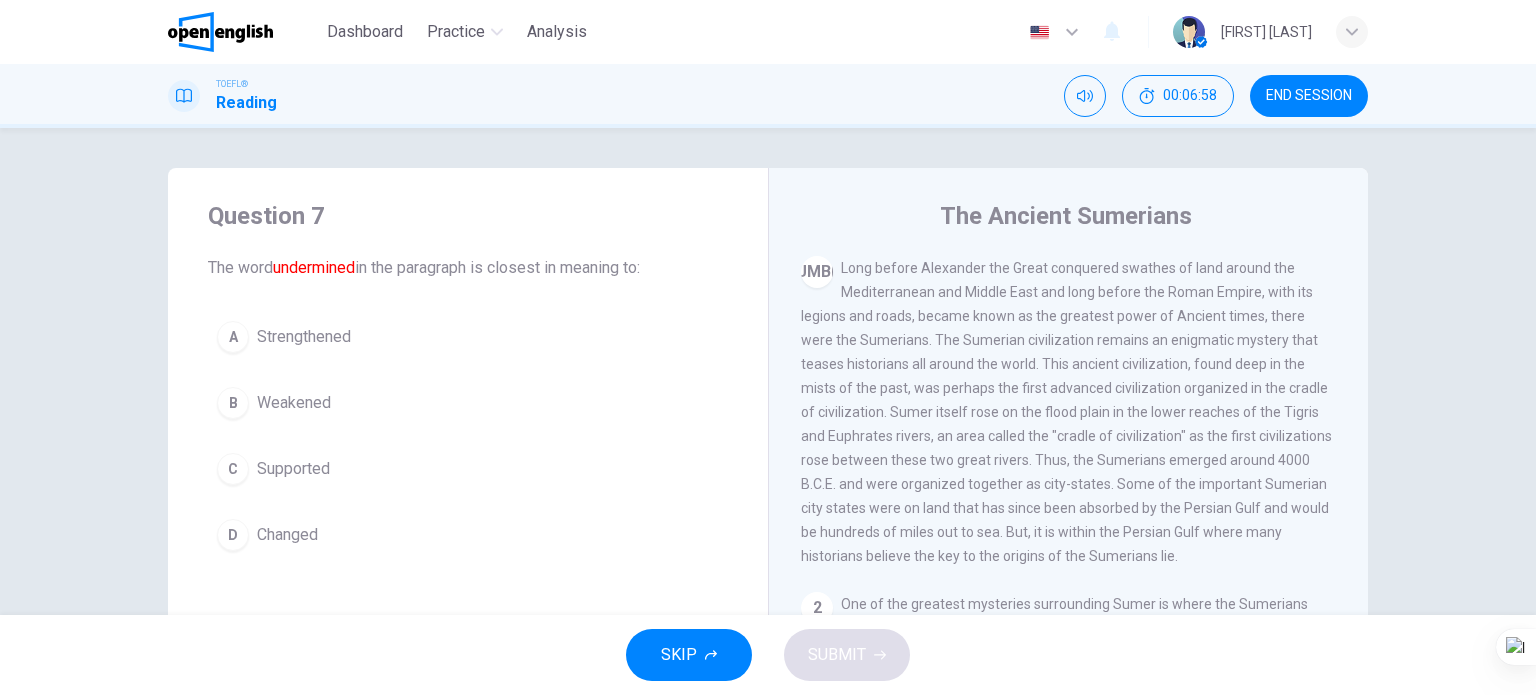 click on "B Weakened" at bounding box center [468, 403] 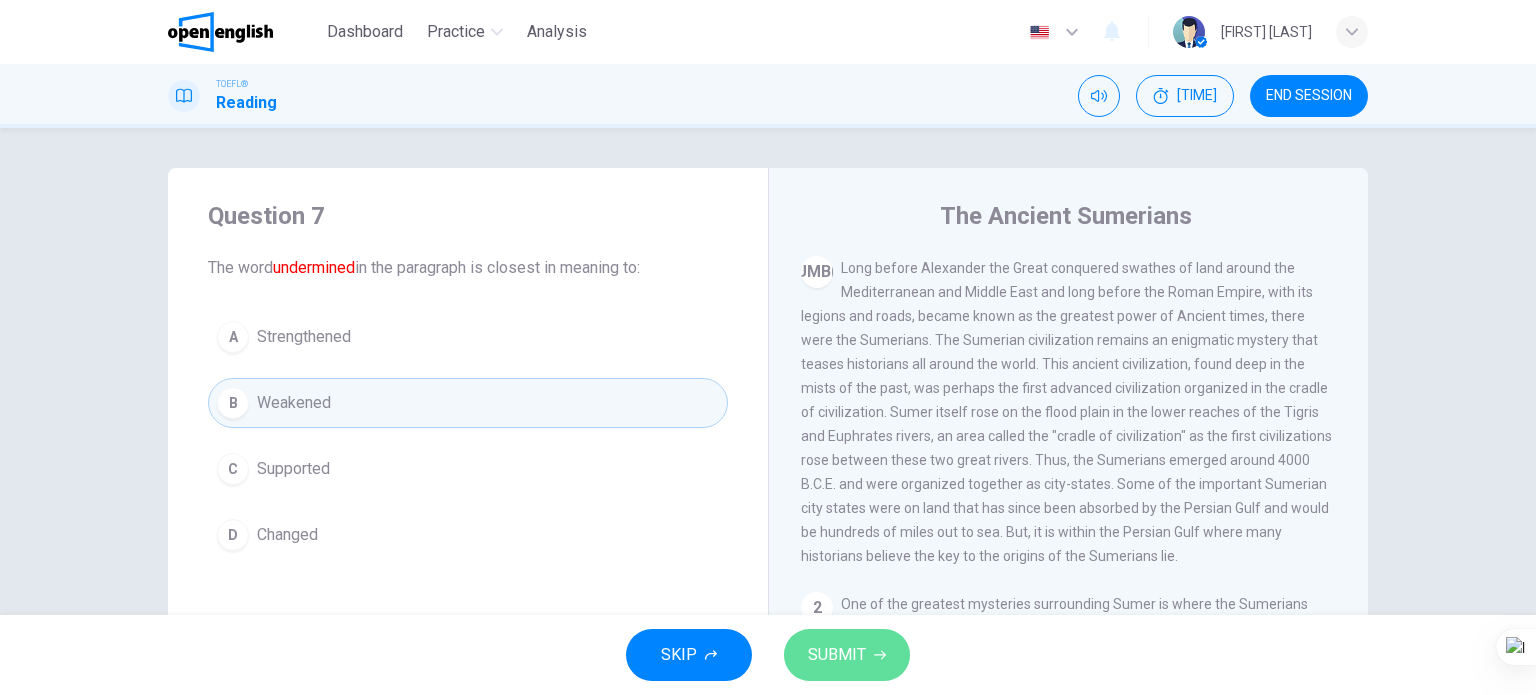 click on "SUBMIT" at bounding box center (837, 655) 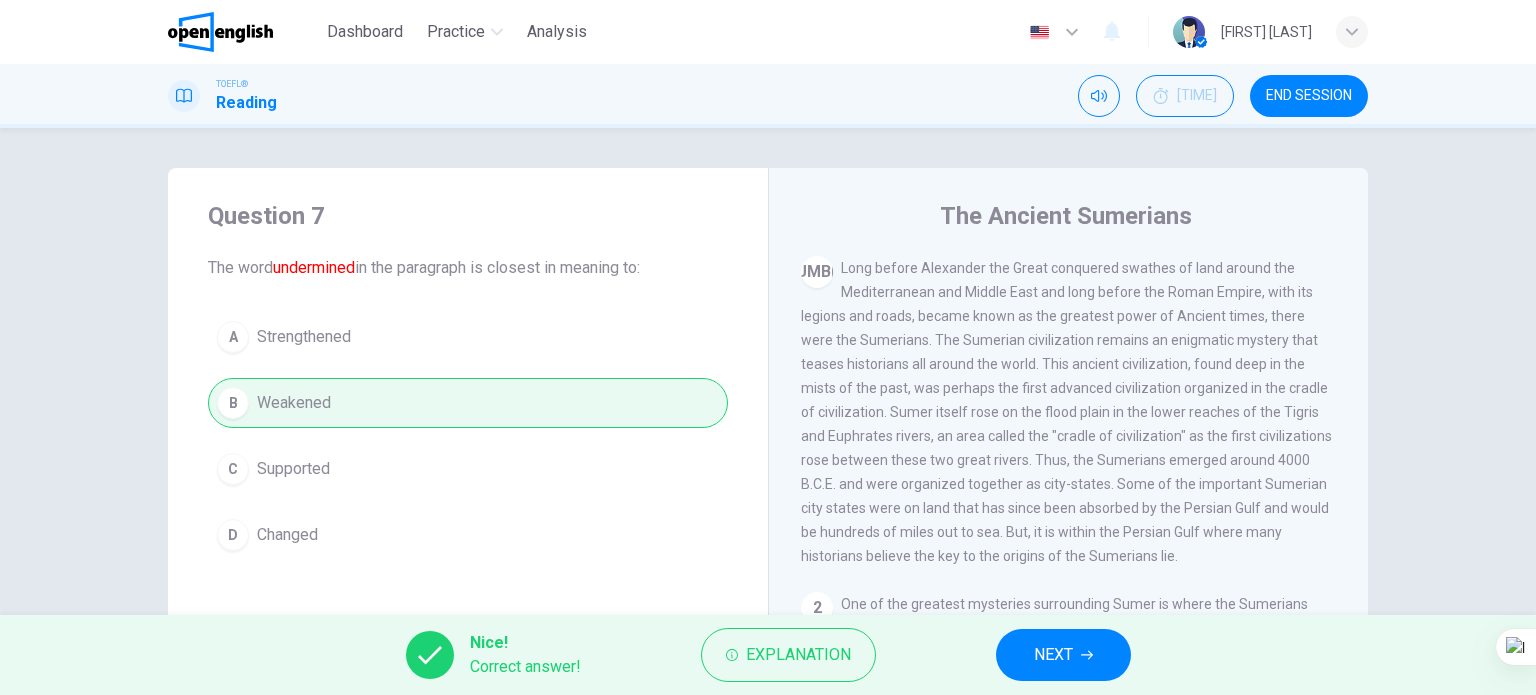 click at bounding box center (1087, 655) 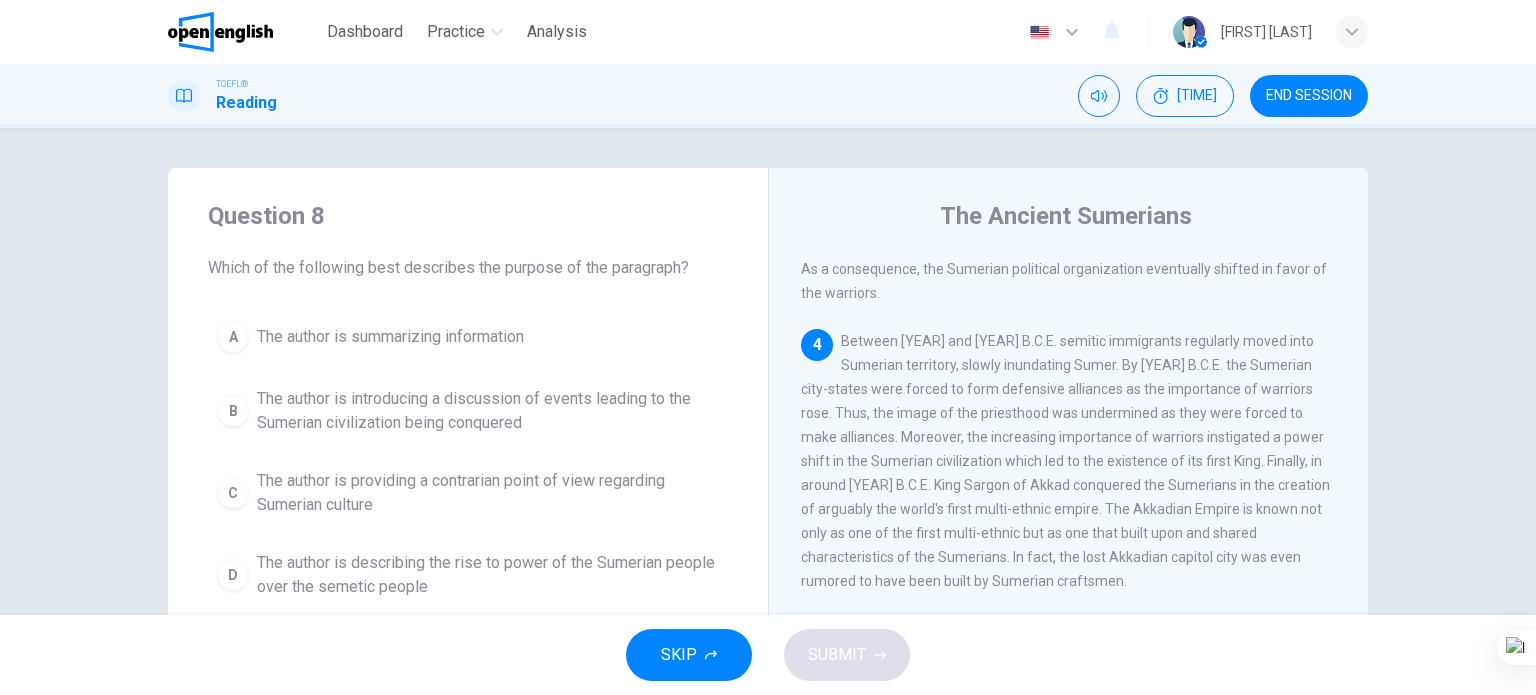 scroll, scrollTop: 912, scrollLeft: 0, axis: vertical 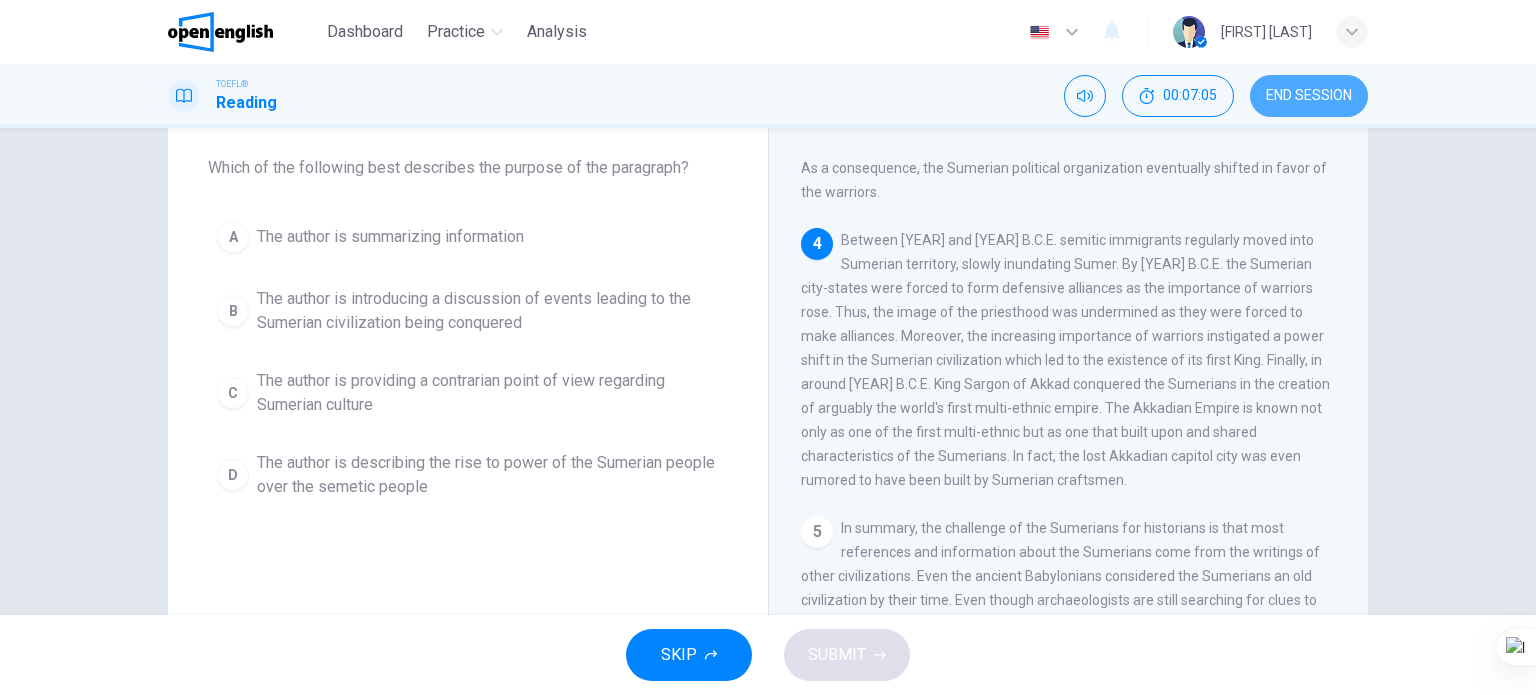 click on "END SESSION" at bounding box center (1309, 96) 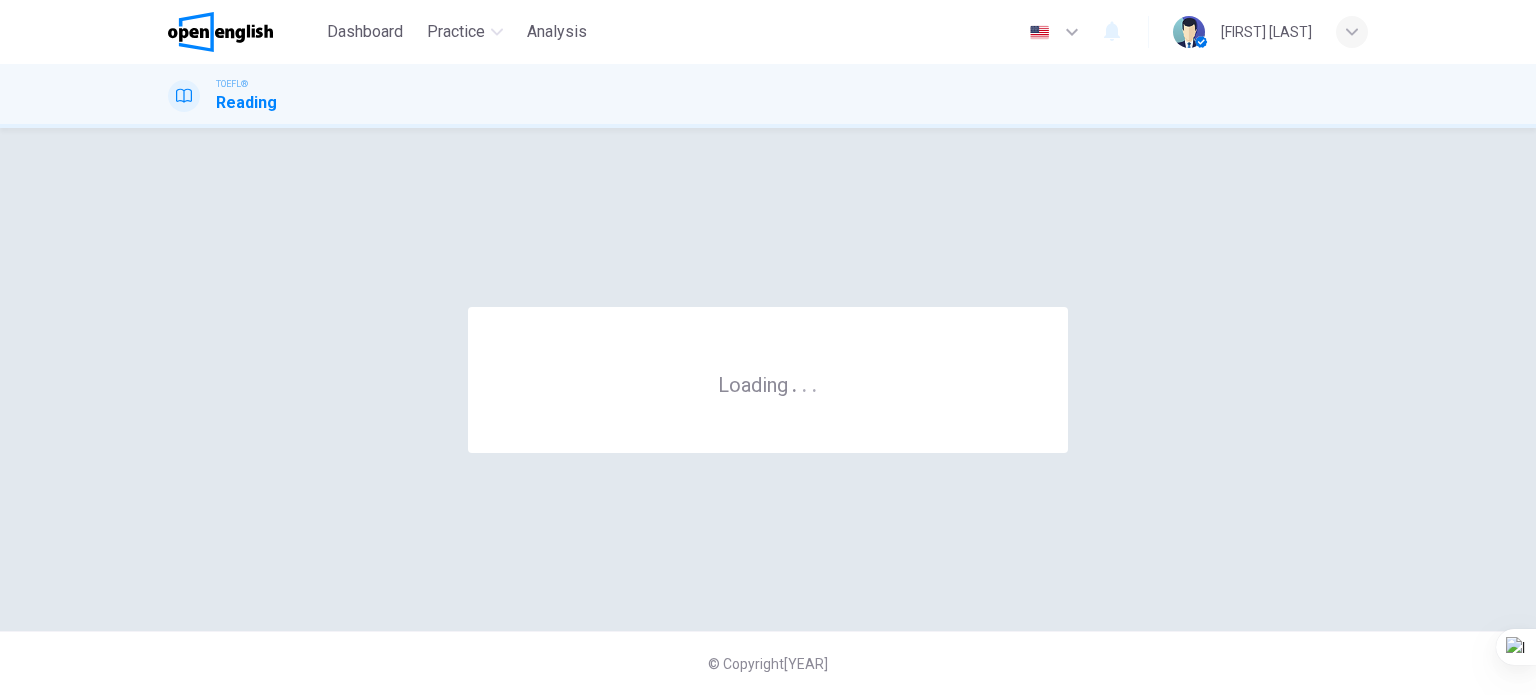 scroll, scrollTop: 0, scrollLeft: 0, axis: both 